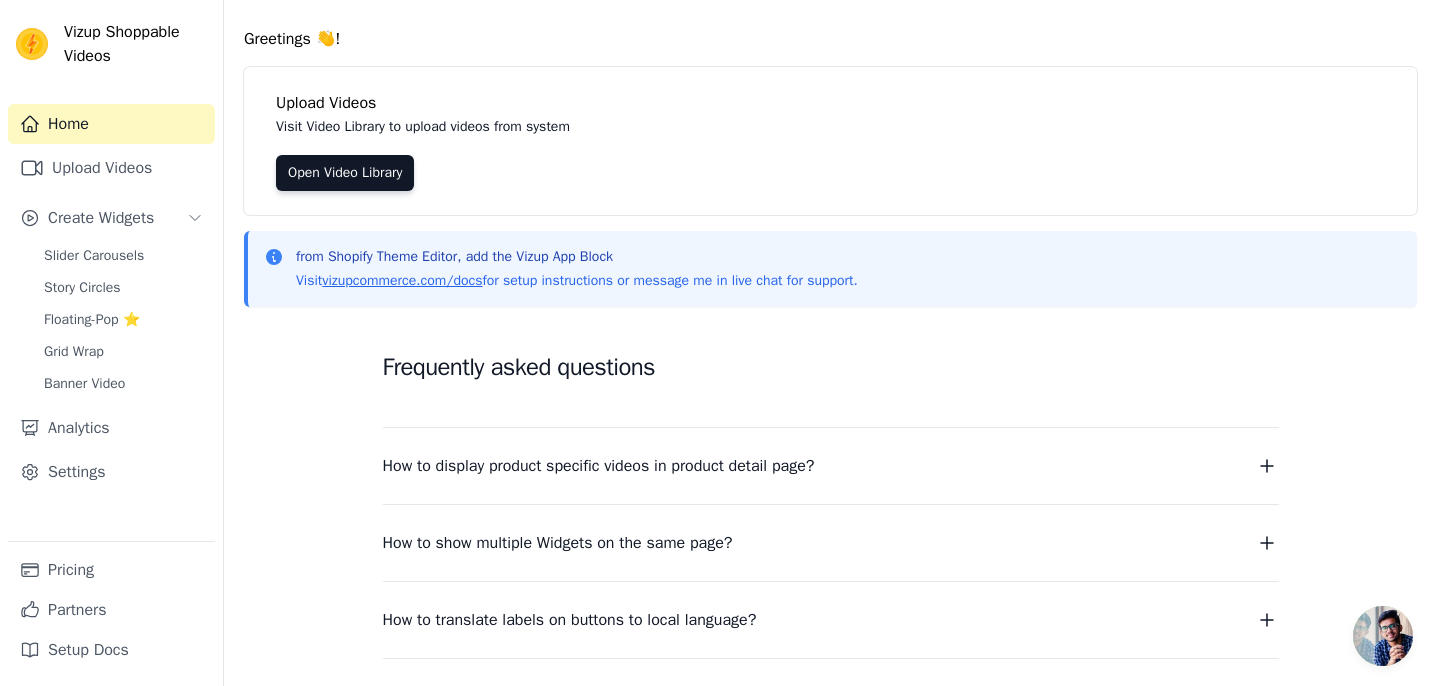 scroll, scrollTop: 61, scrollLeft: 0, axis: vertical 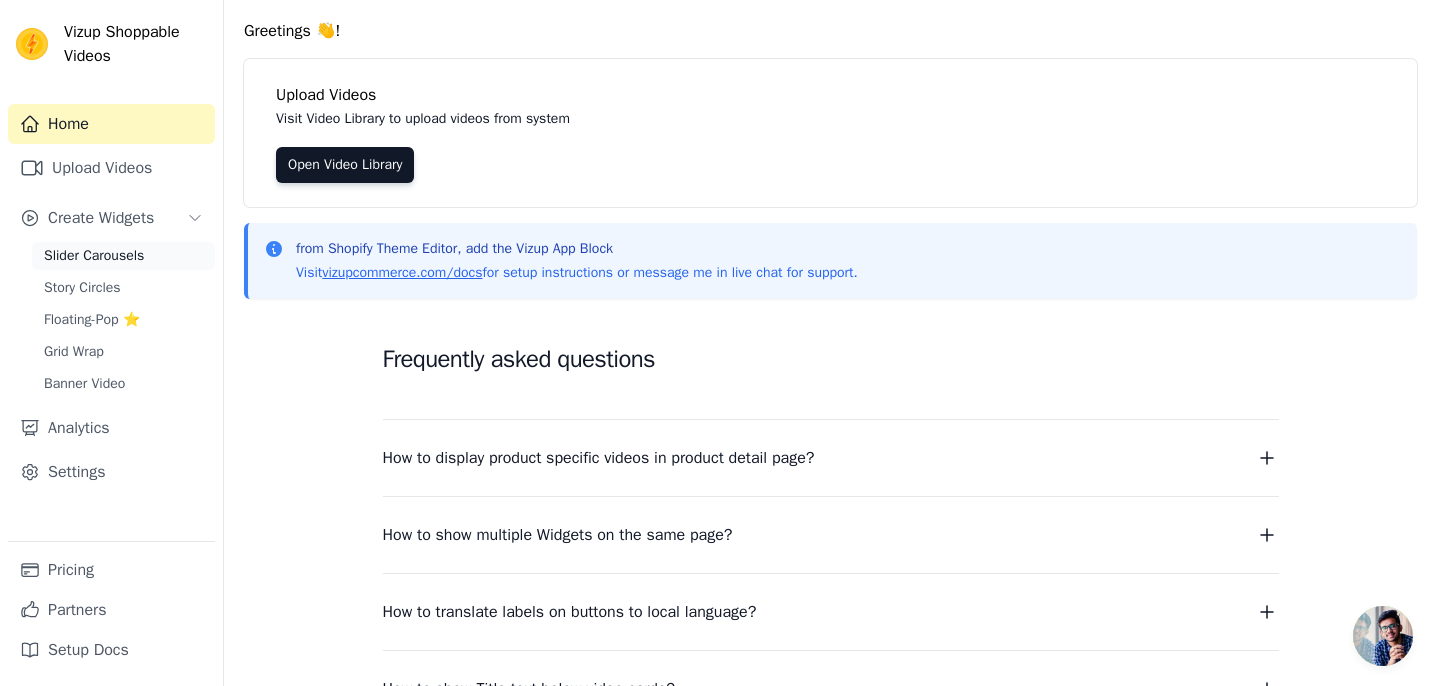 click on "Slider Carousels" at bounding box center (123, 256) 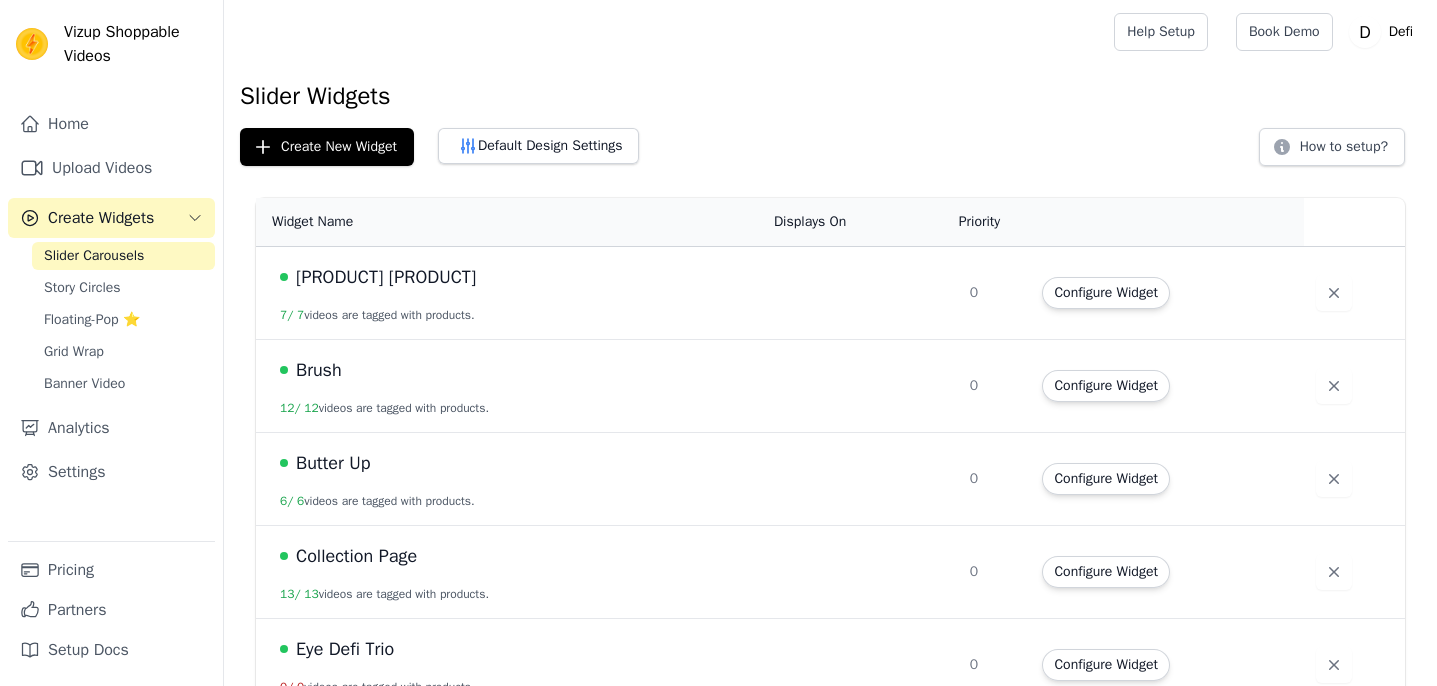 scroll, scrollTop: 0, scrollLeft: 0, axis: both 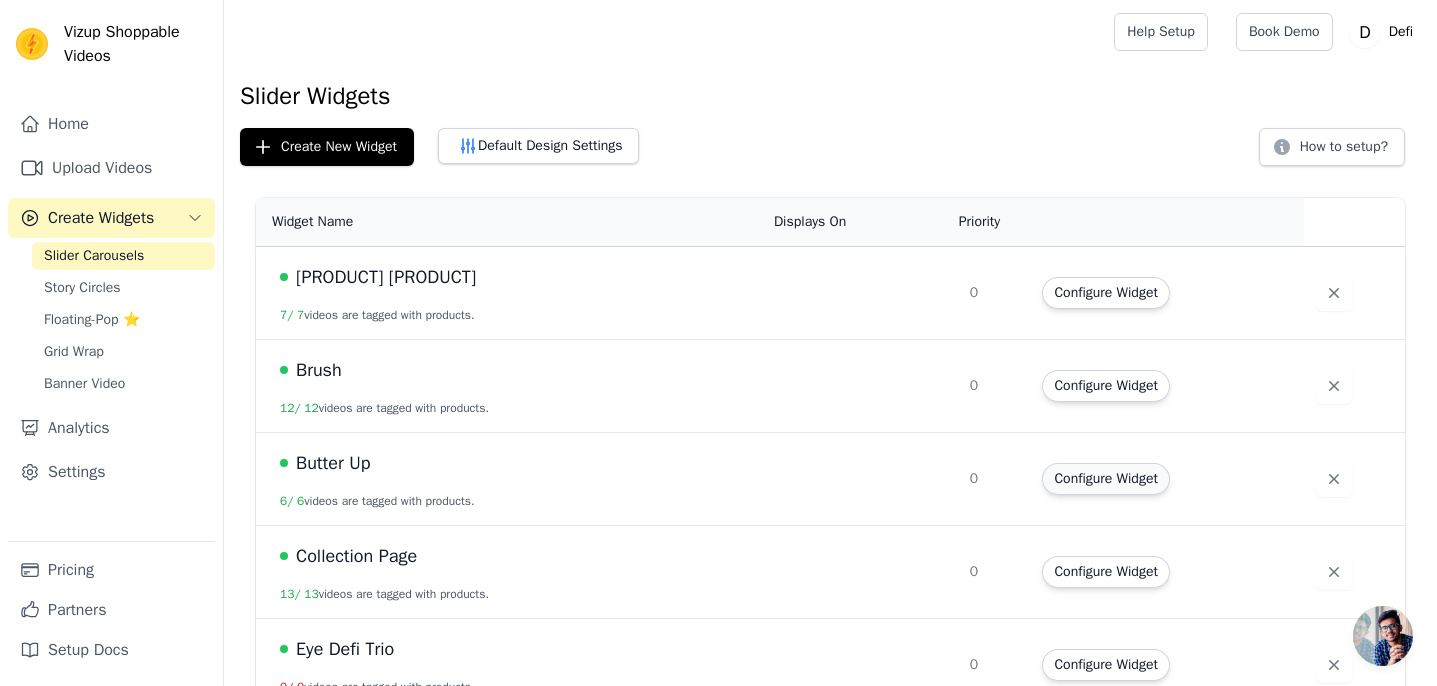 click on "Configure Widget" at bounding box center (1105, 479) 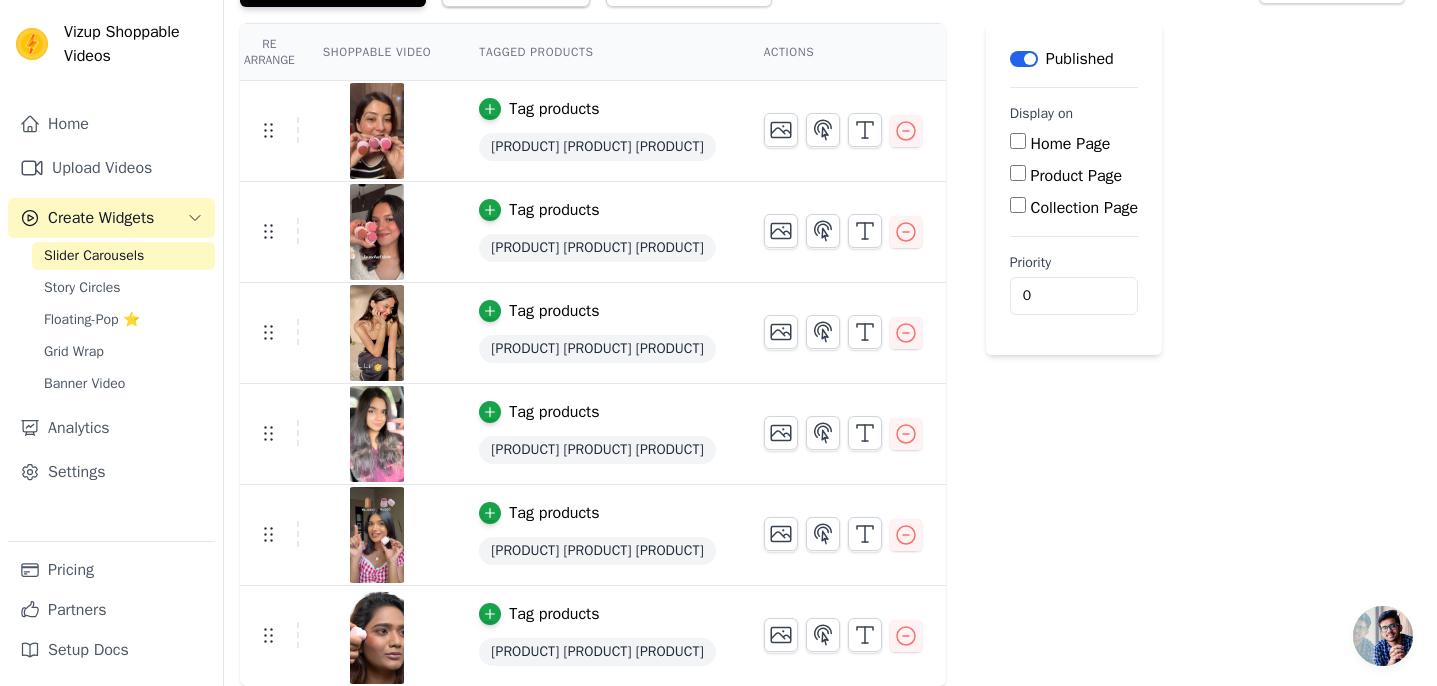 scroll, scrollTop: 0, scrollLeft: 0, axis: both 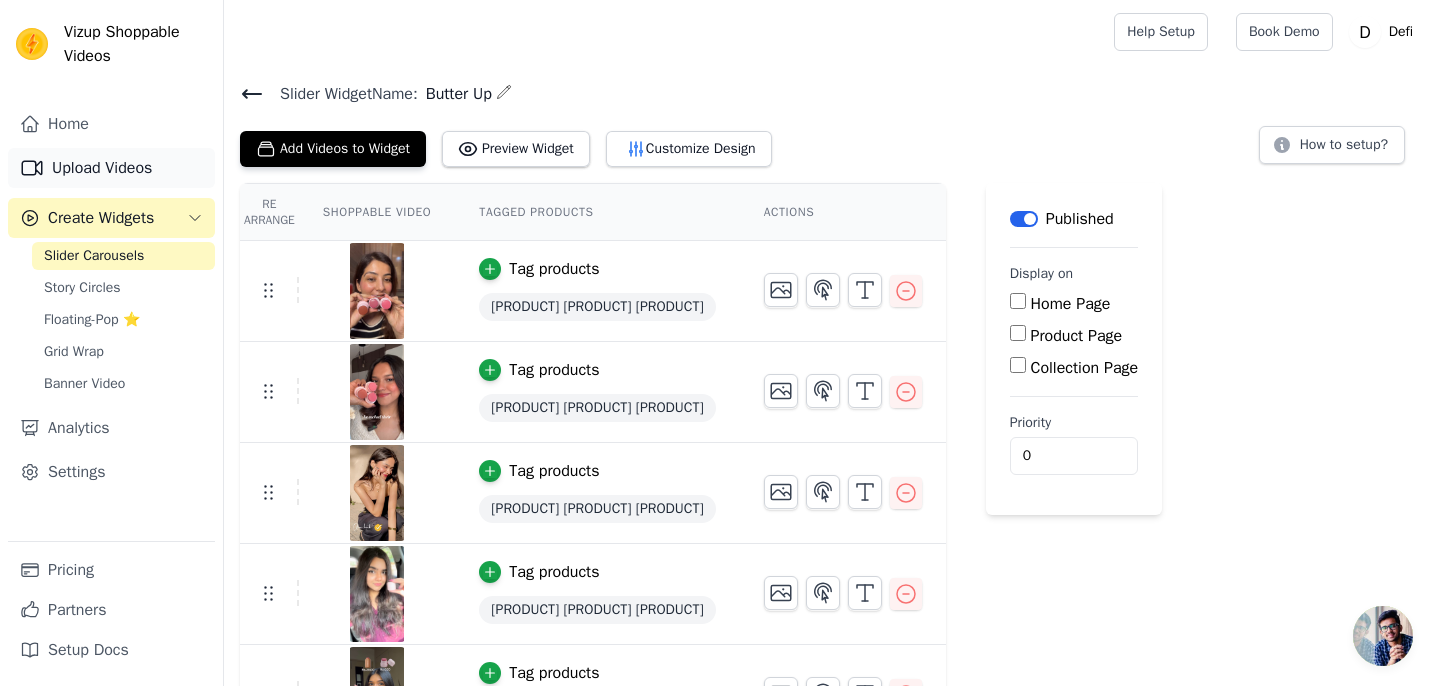 click on "Upload Videos" at bounding box center (111, 168) 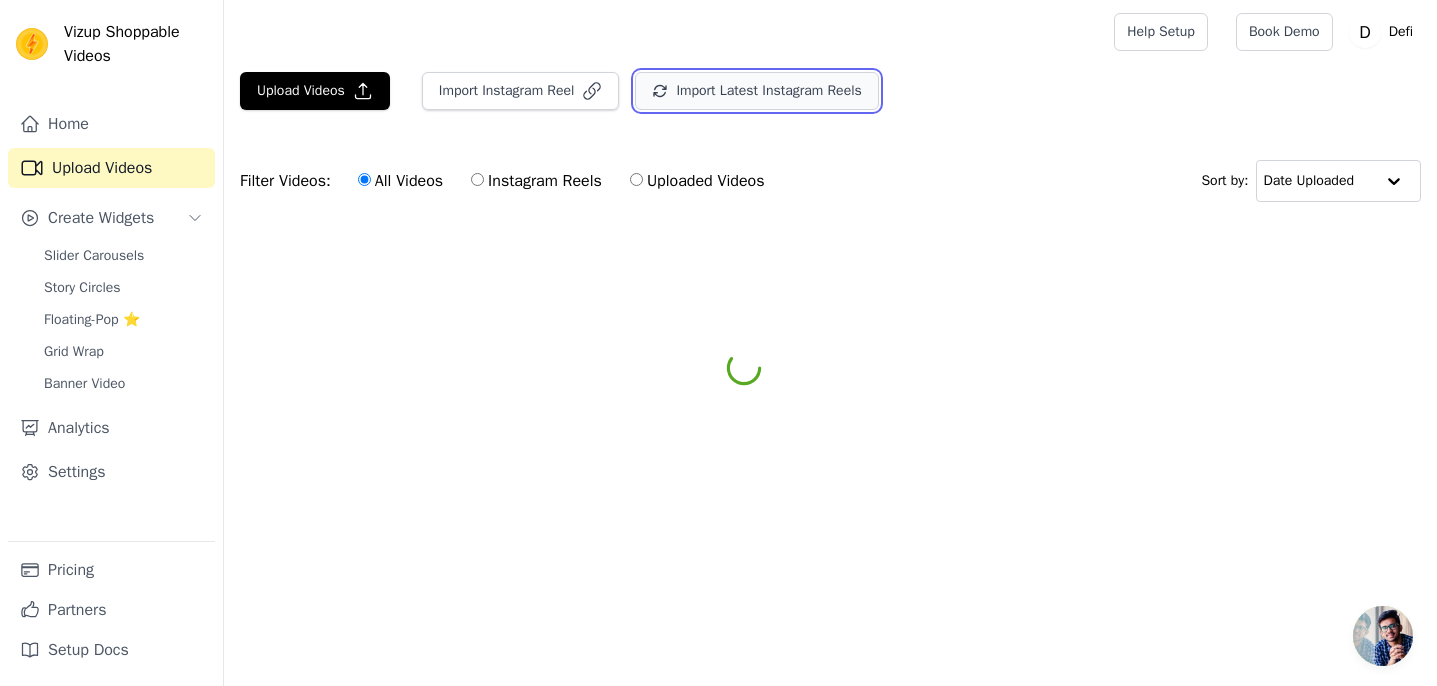 click on "Import Latest Instagram Reels" at bounding box center [756, 91] 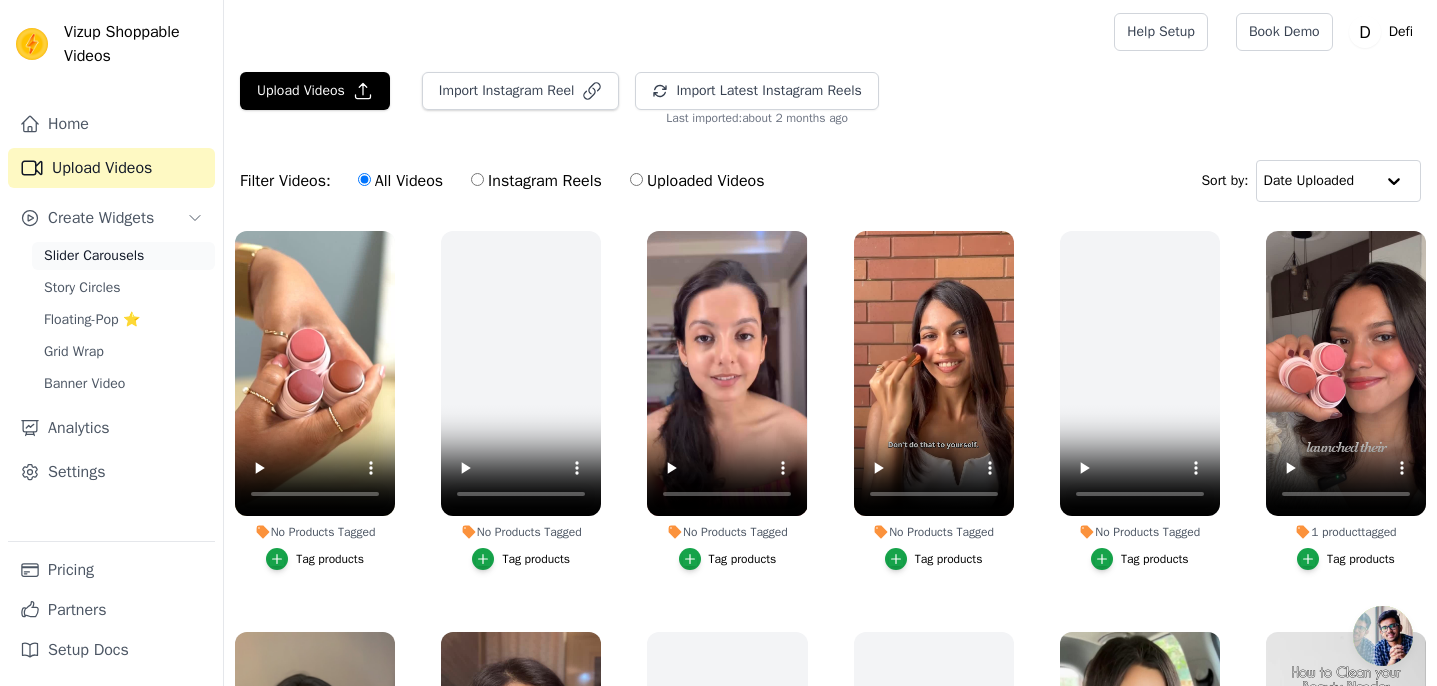 click on "Slider Carousels" at bounding box center (94, 256) 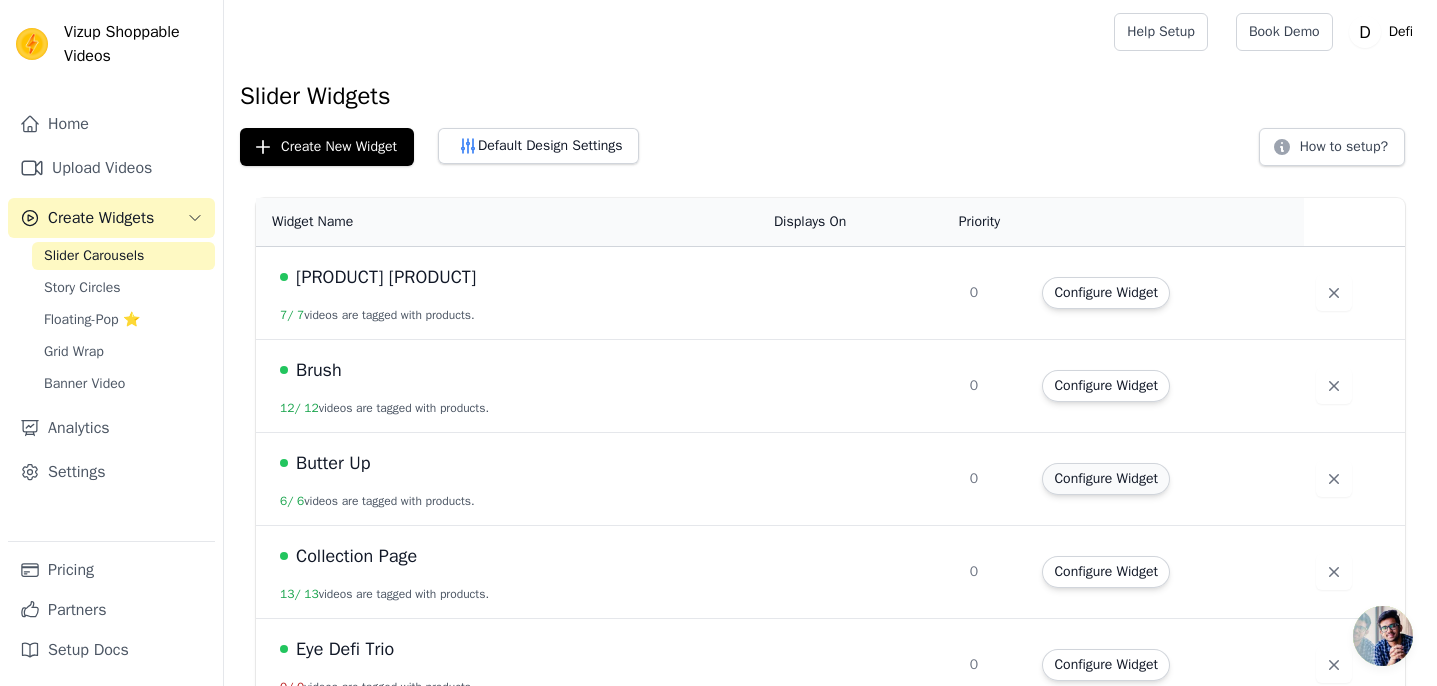 click on "Configure Widget" at bounding box center [1105, 479] 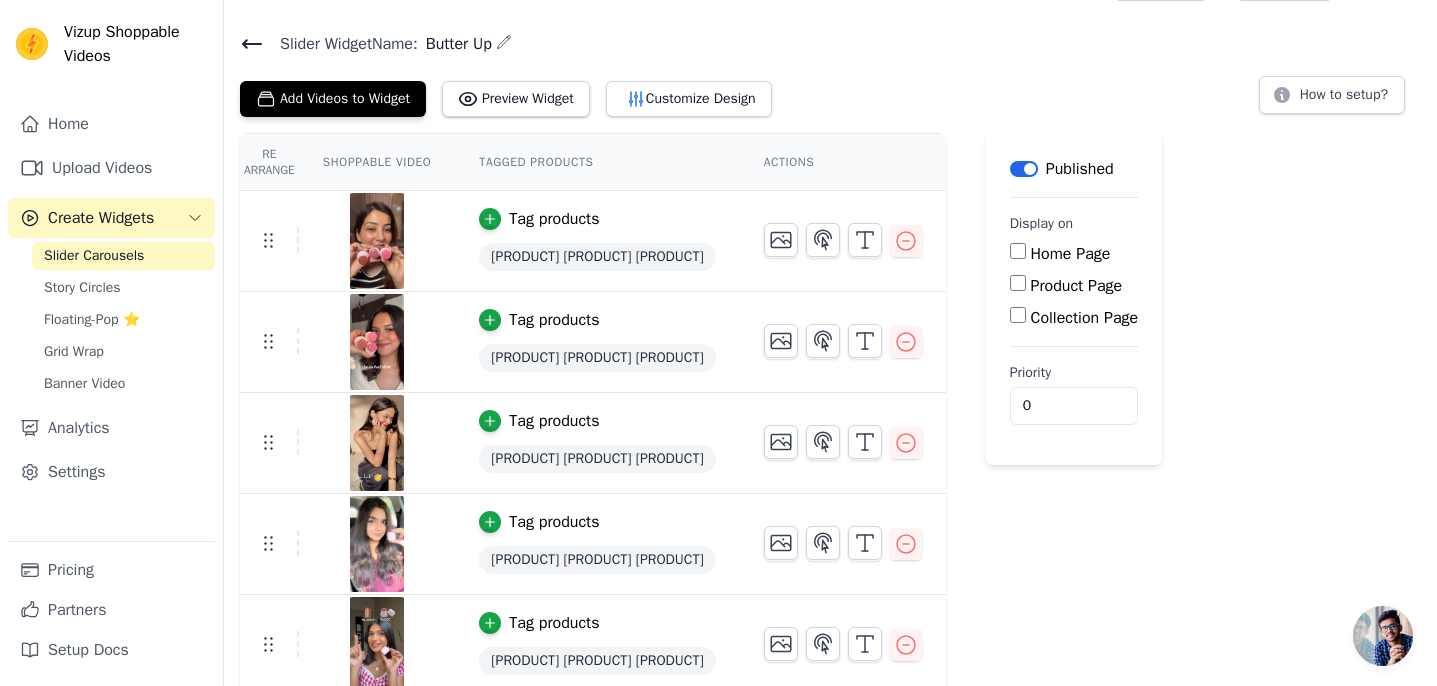 scroll, scrollTop: 78, scrollLeft: 0, axis: vertical 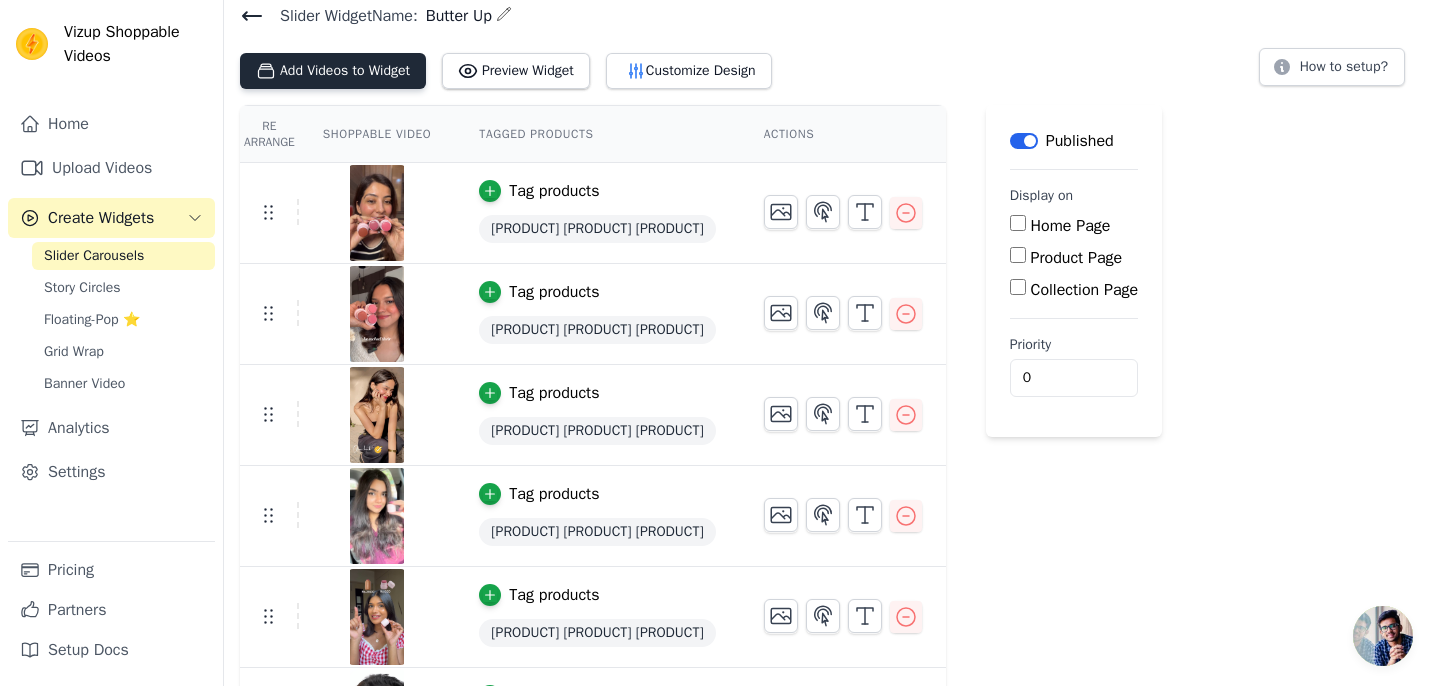 click on "Add Videos to Widget" at bounding box center (333, 71) 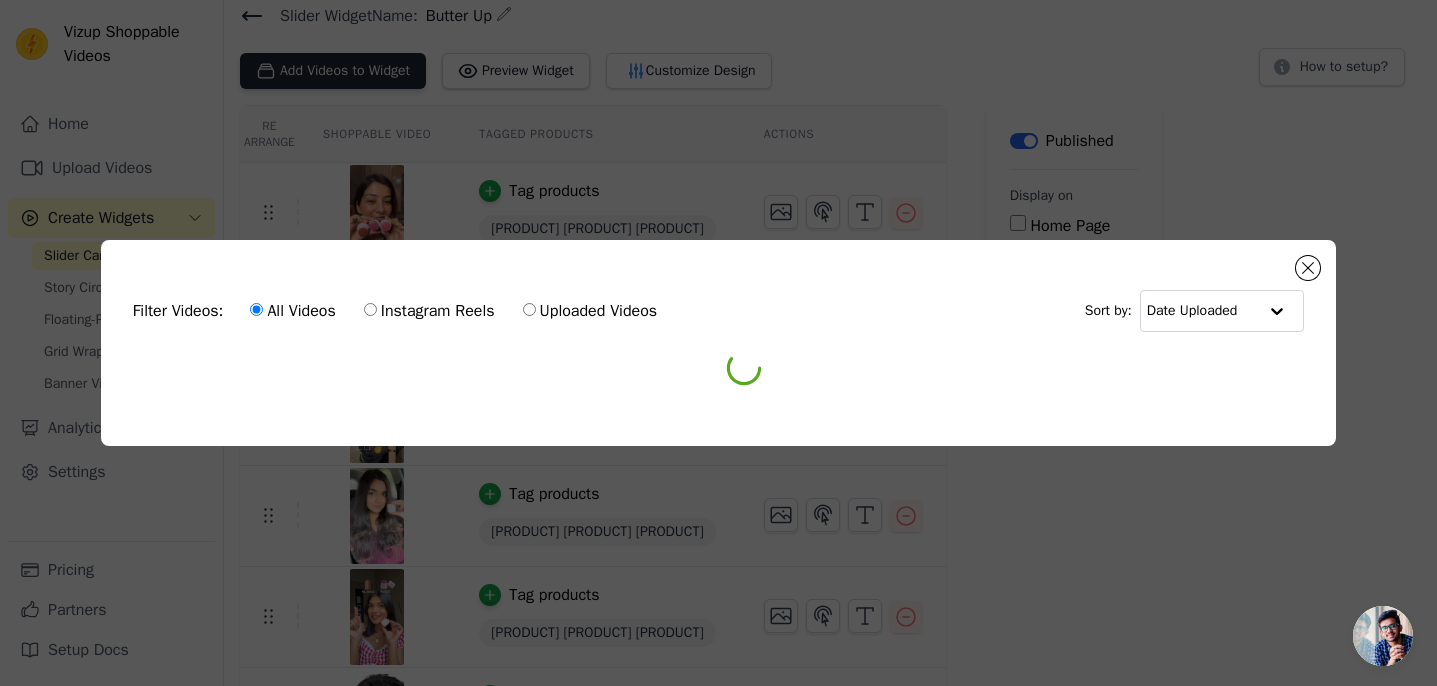 scroll, scrollTop: 0, scrollLeft: 0, axis: both 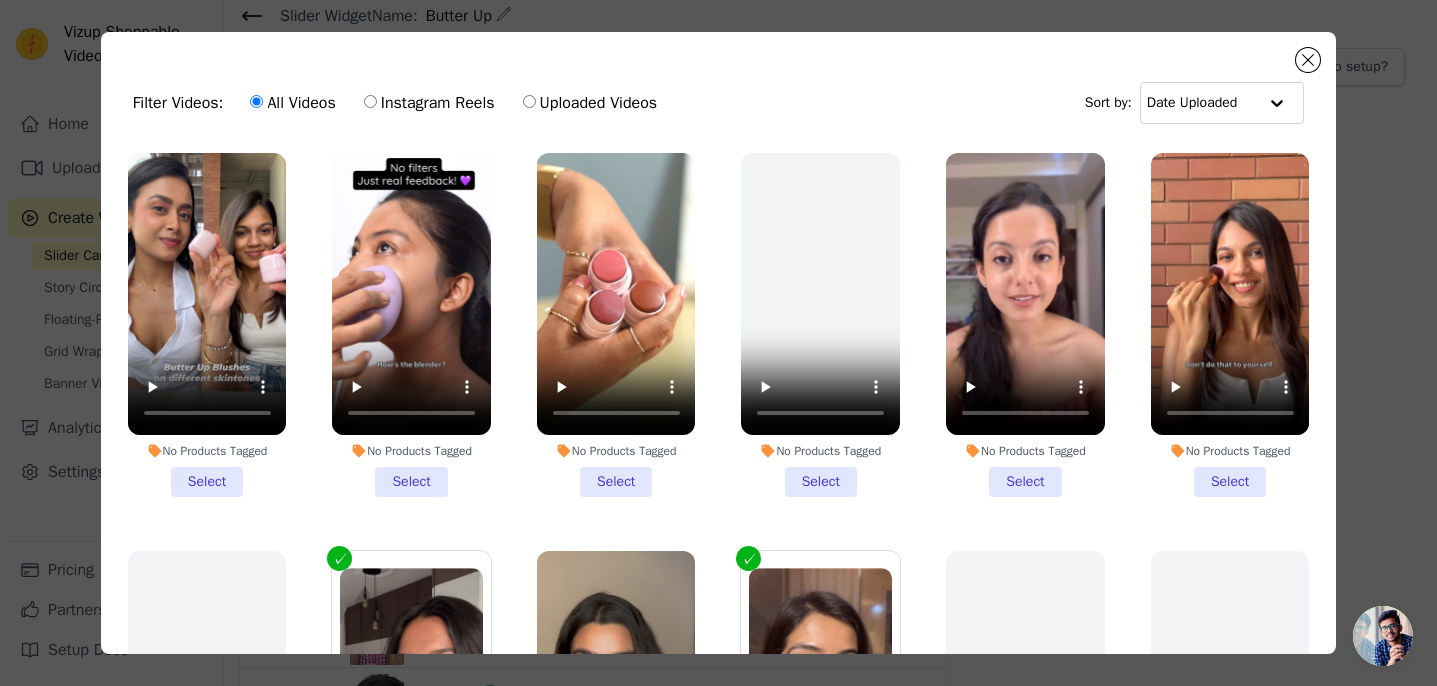 click on "No Products Tagged     Select" at bounding box center (1025, 325) 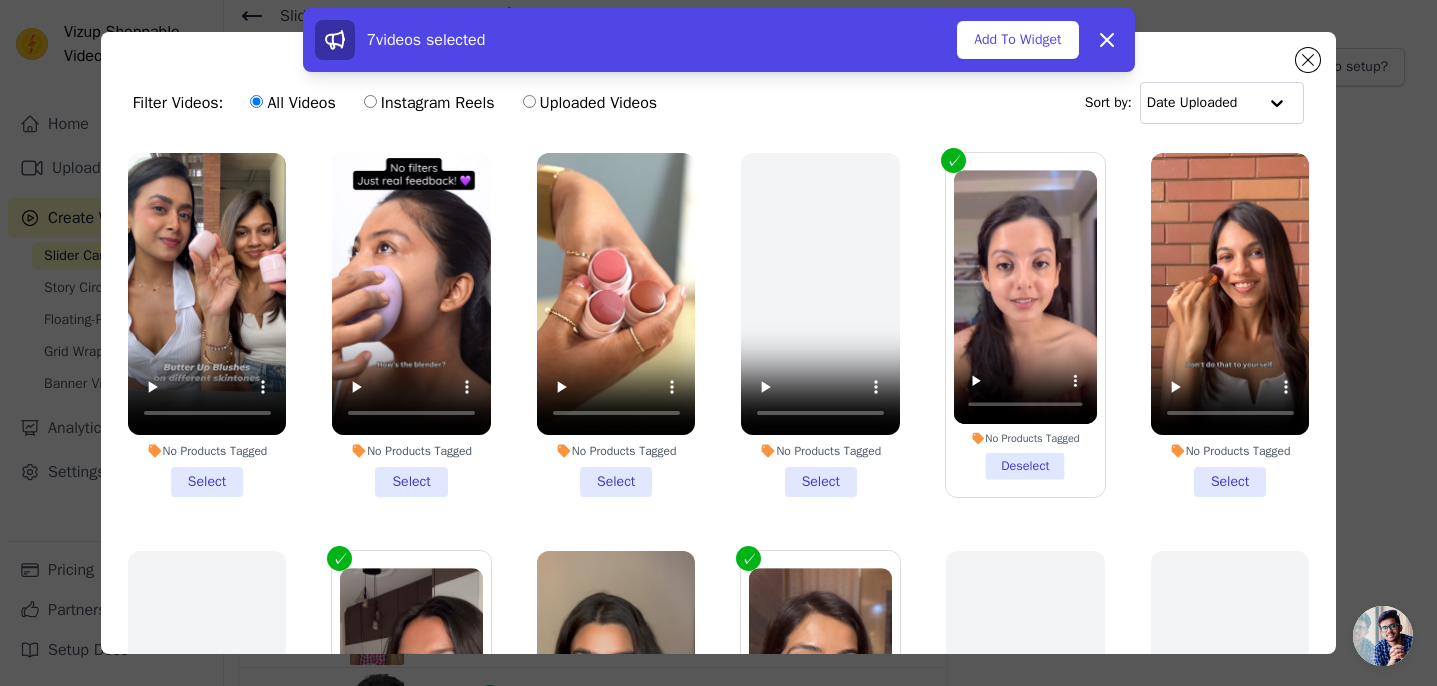 click on "No Products Tagged     Select" at bounding box center [616, 325] 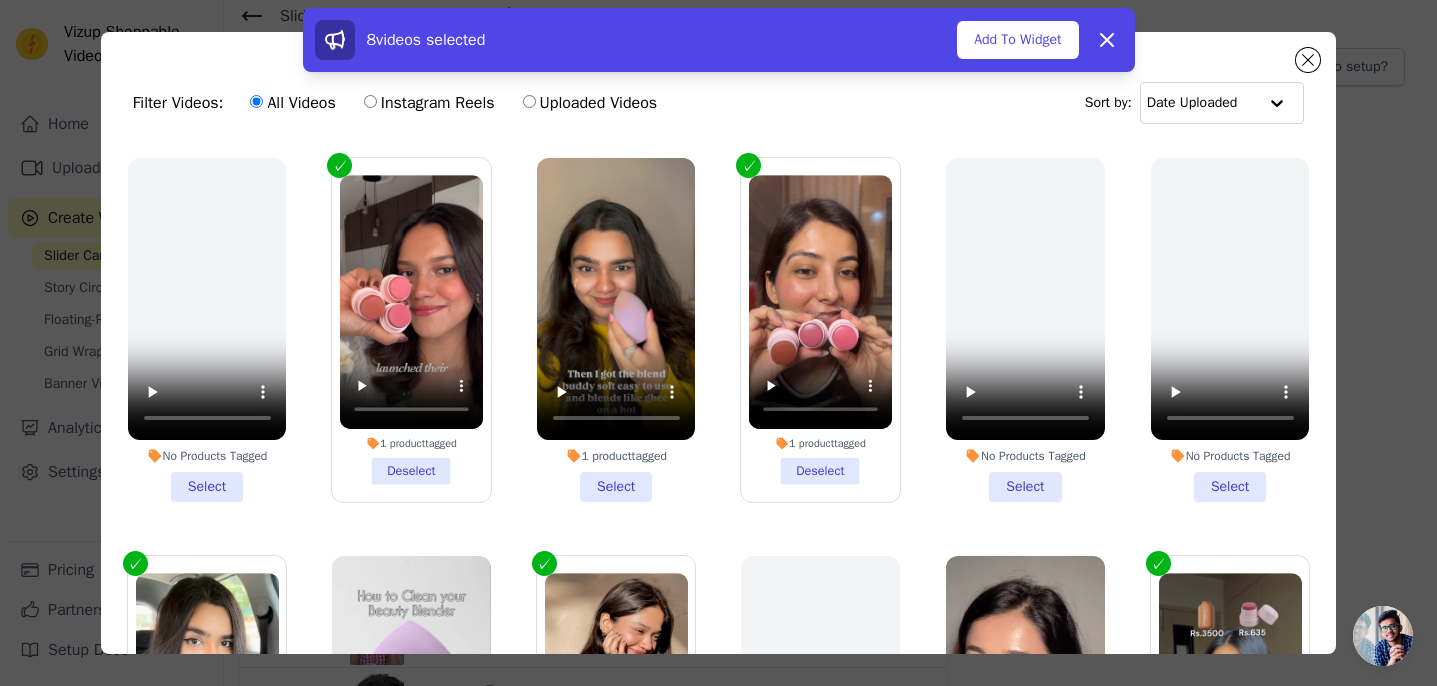 scroll, scrollTop: 395, scrollLeft: 0, axis: vertical 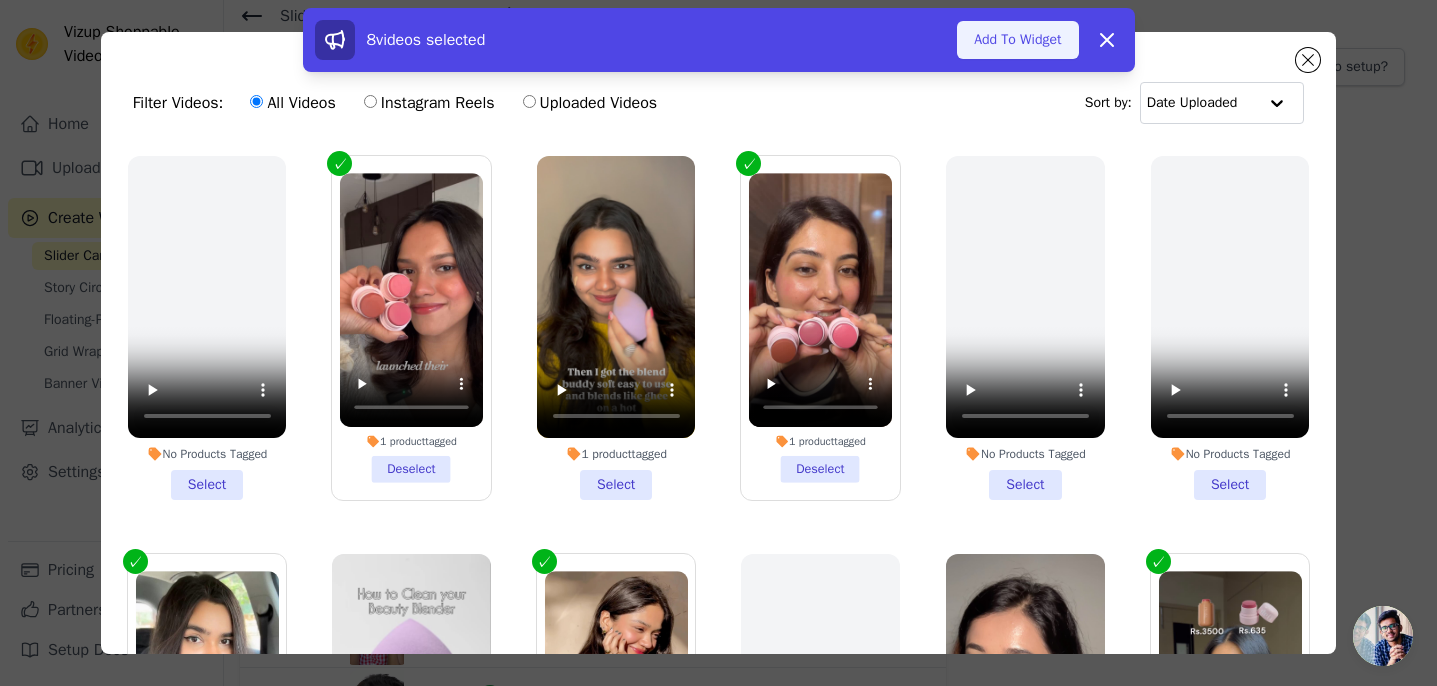 click on "Add To Widget" at bounding box center (1017, 40) 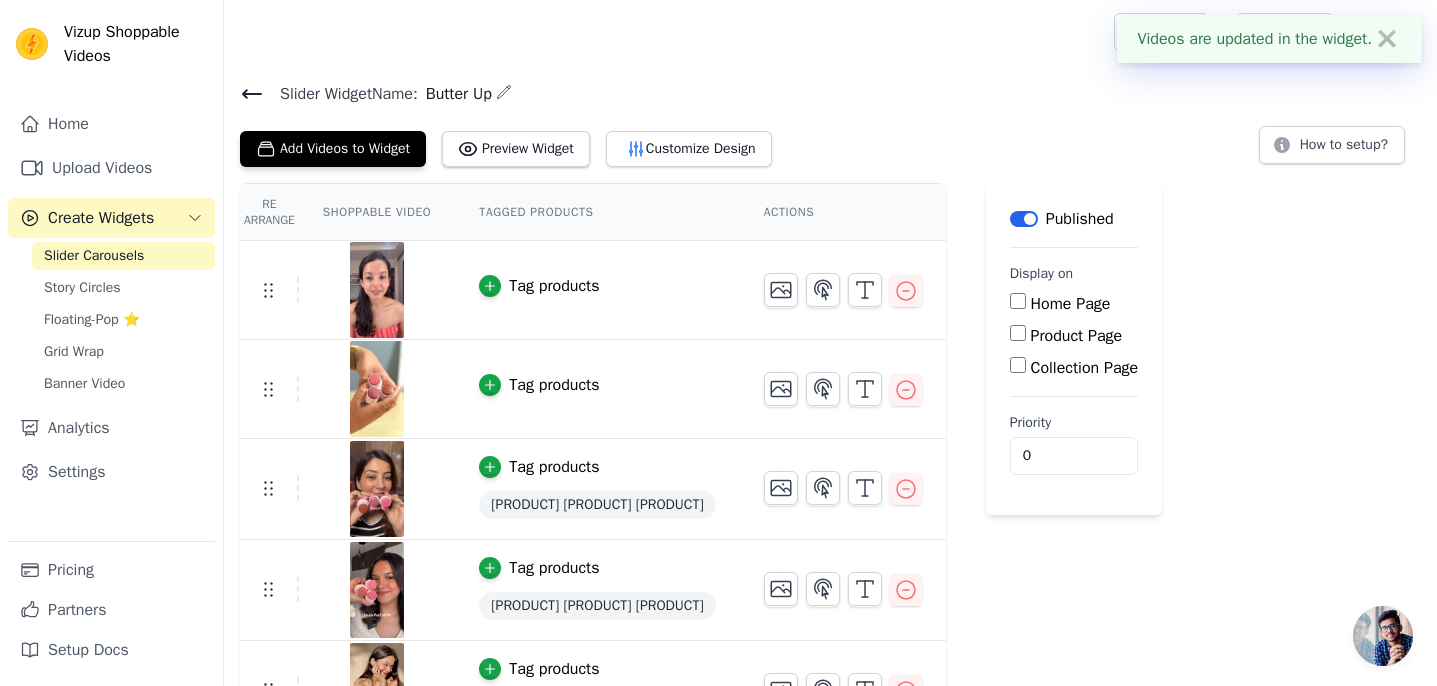click on "Tag products" at bounding box center [554, 286] 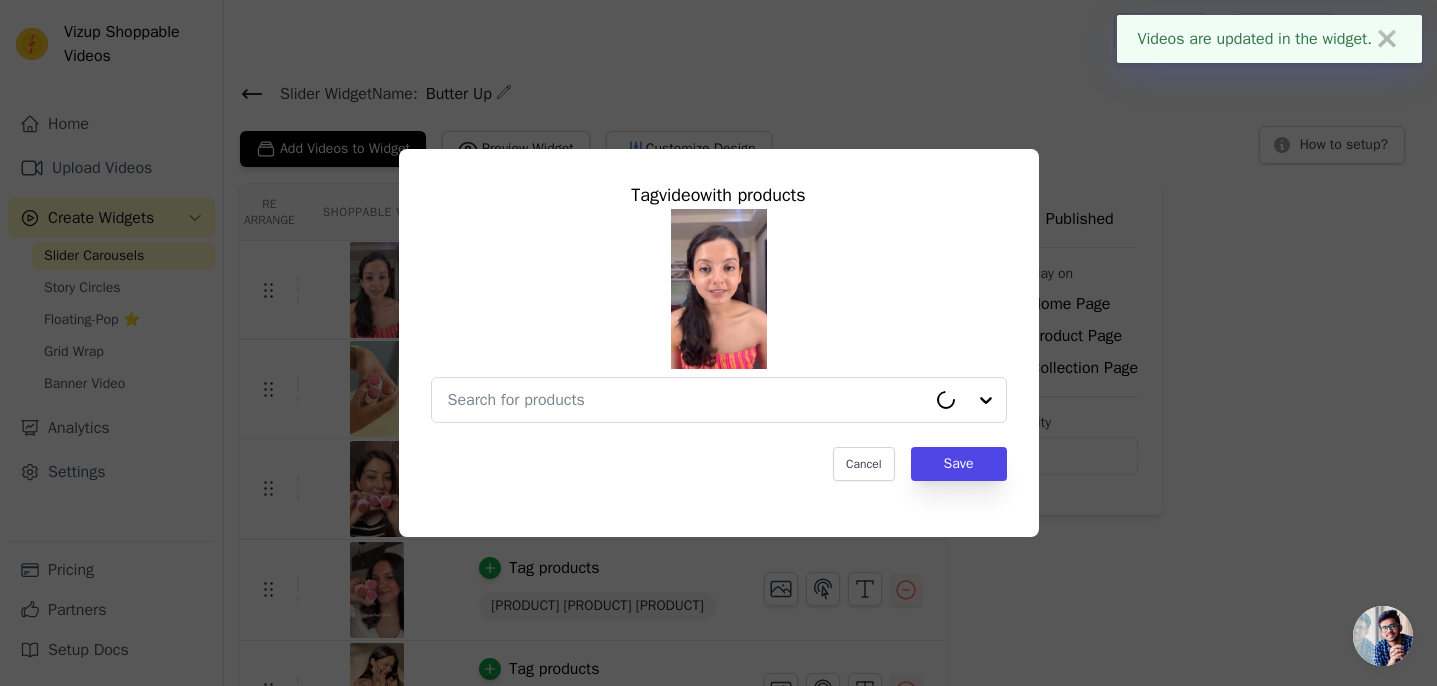click on "Tag  video  with products                         Cancel   Save" at bounding box center [719, 331] 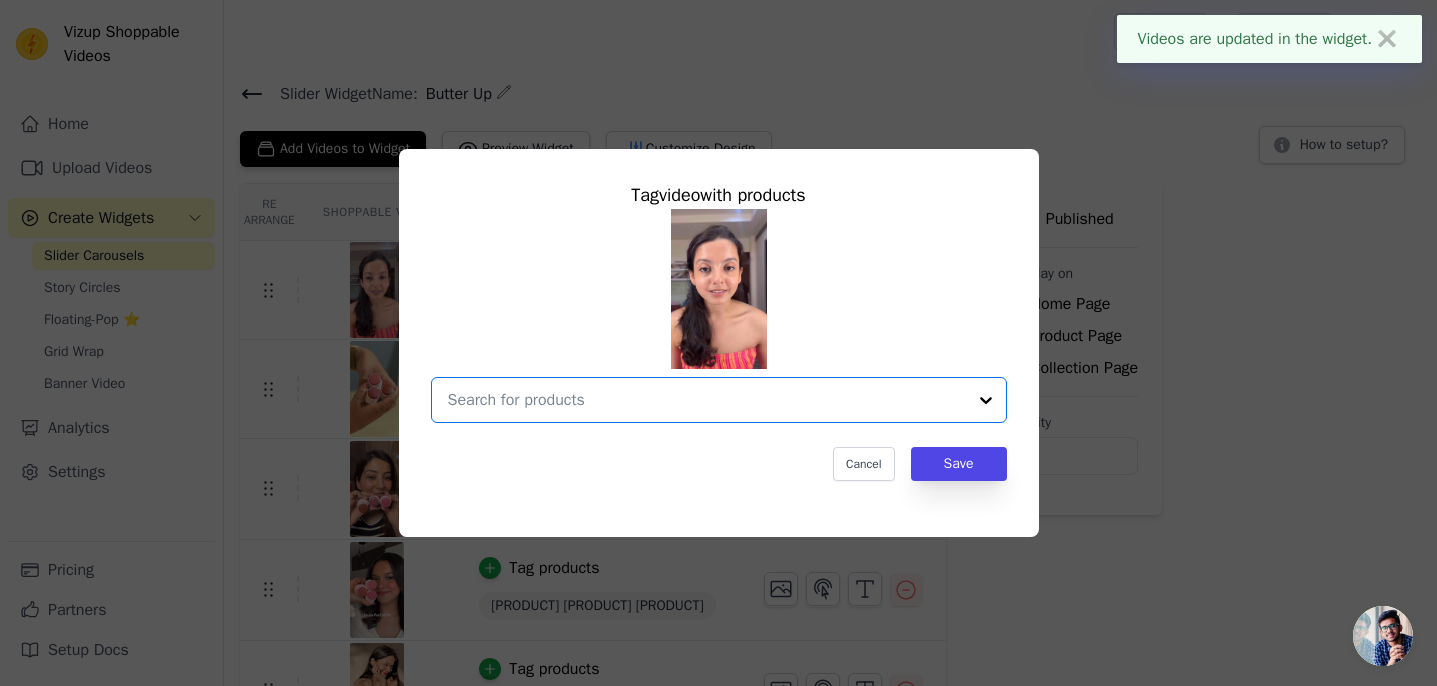 click at bounding box center (707, 400) 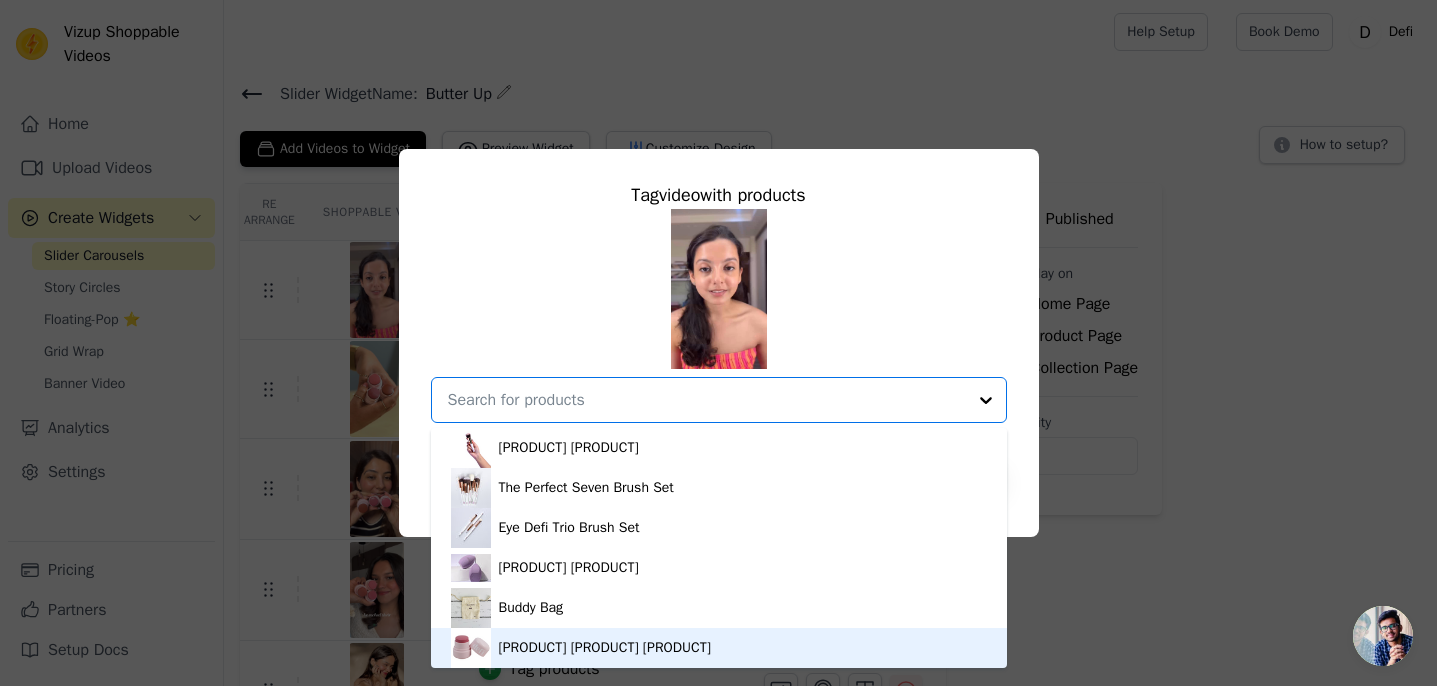 click on "[PRODUCT] [PRODUCT] [PRODUCT]" at bounding box center [719, 648] 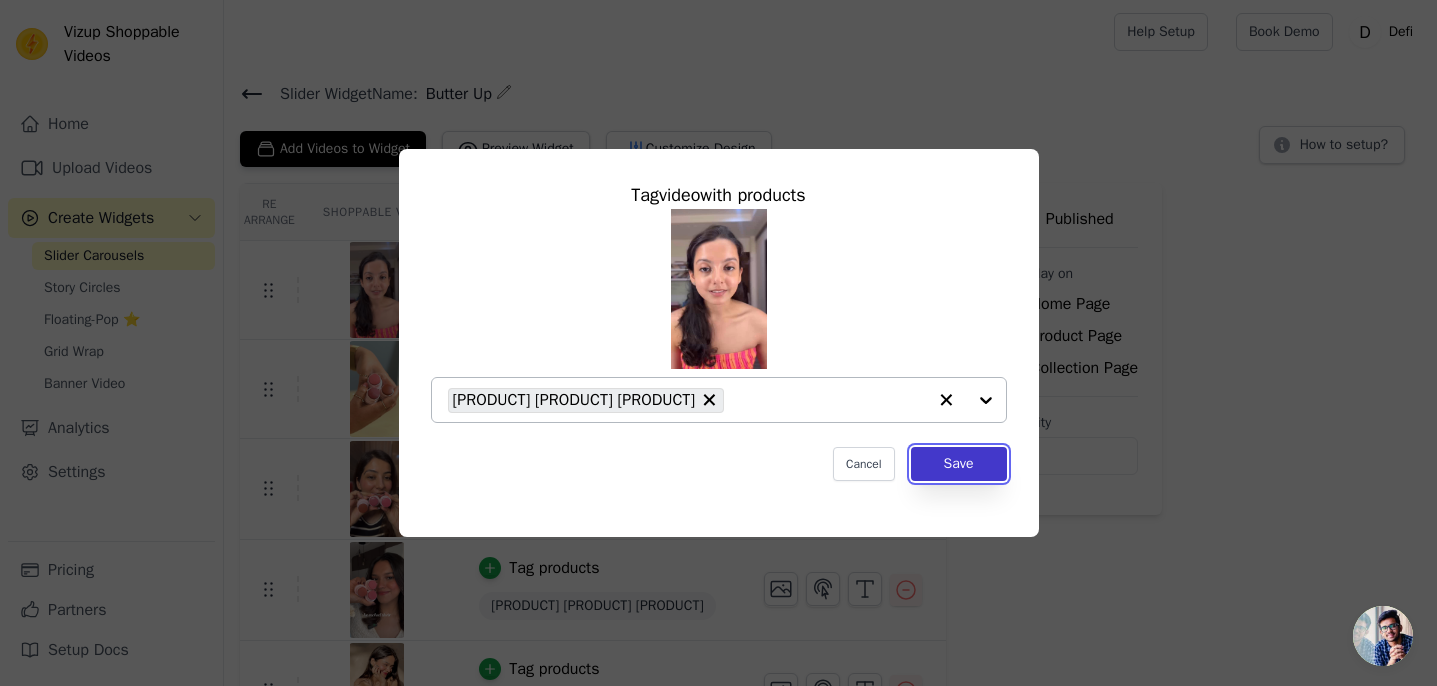 click on "Save" at bounding box center [959, 464] 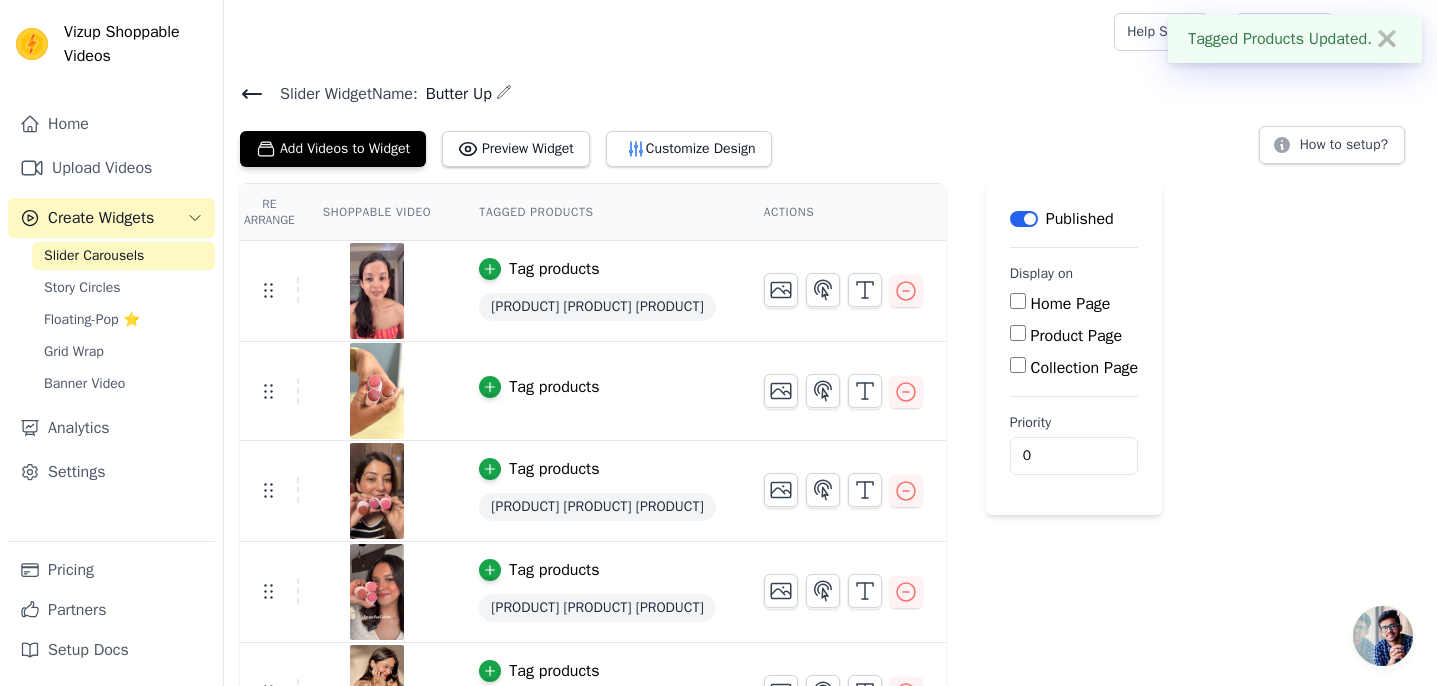 click on "Tag products" at bounding box center [554, 387] 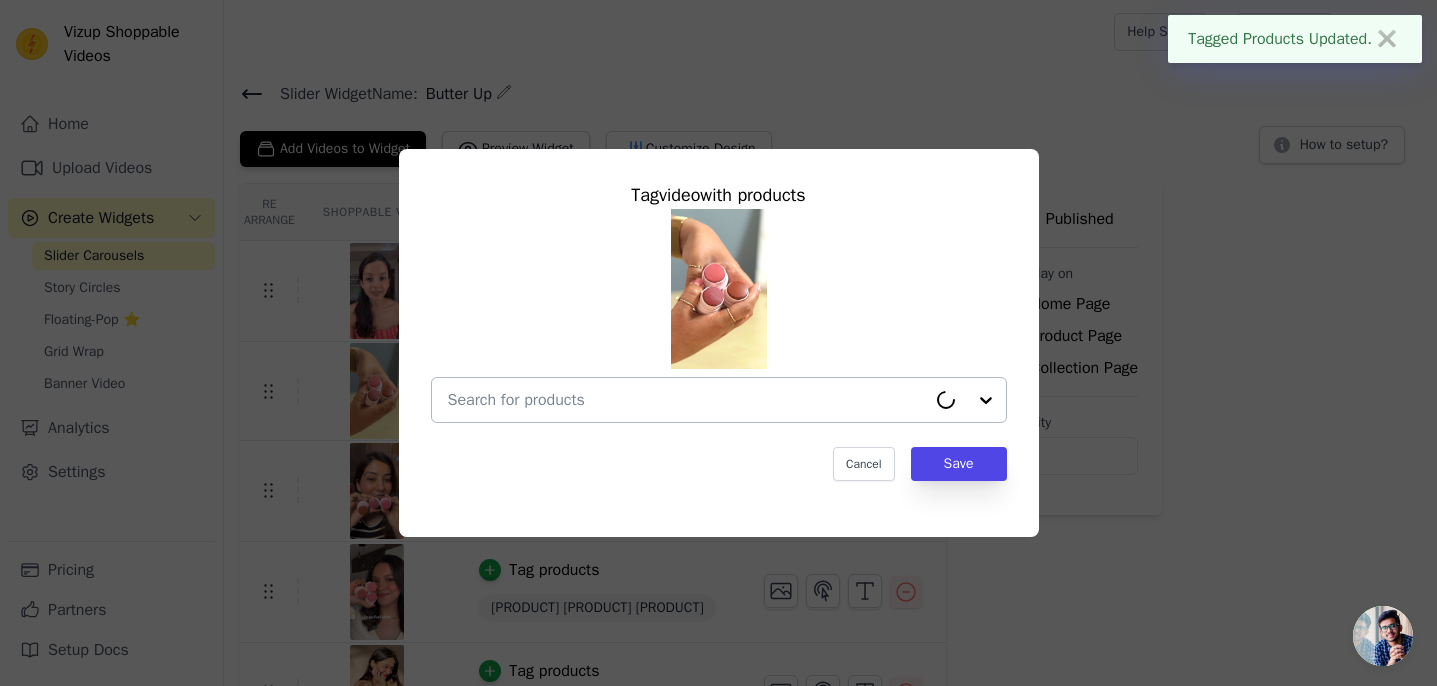 click at bounding box center [687, 400] 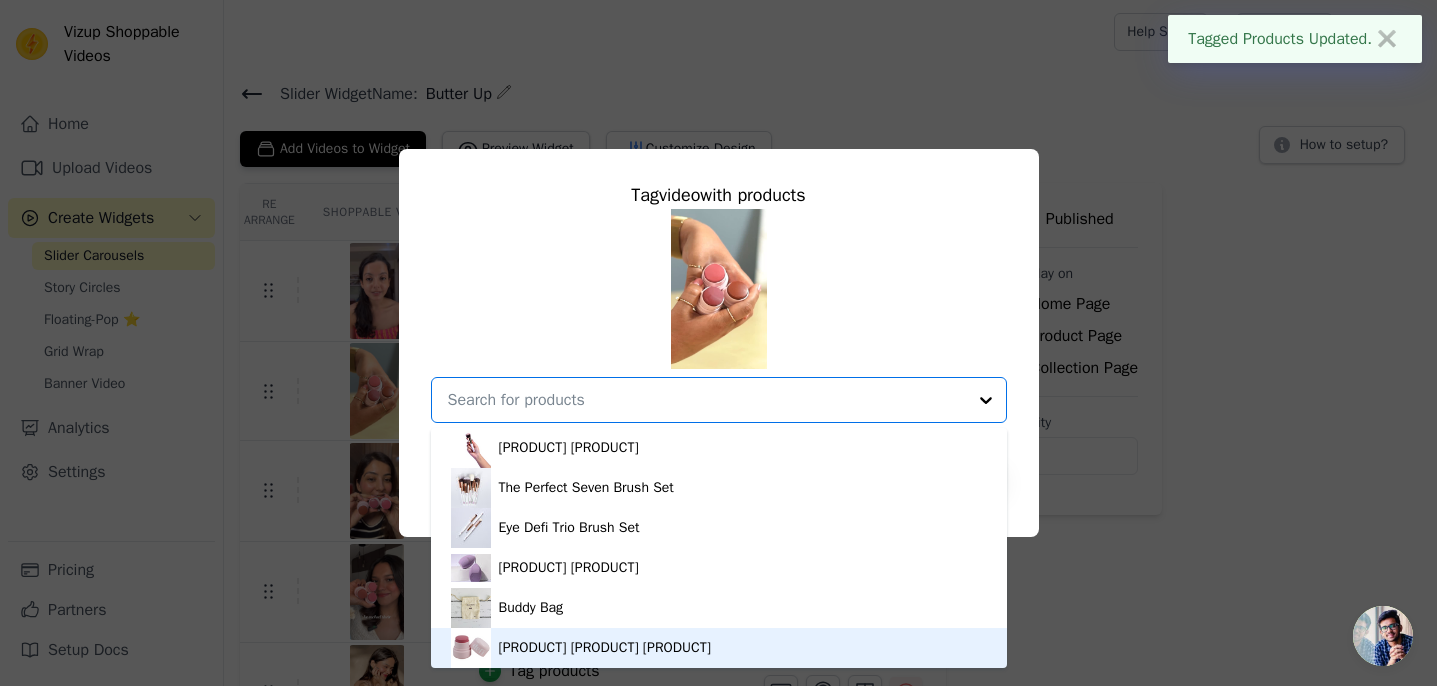 click on "[PRODUCT] [PRODUCT] [PRODUCT]" at bounding box center (605, 648) 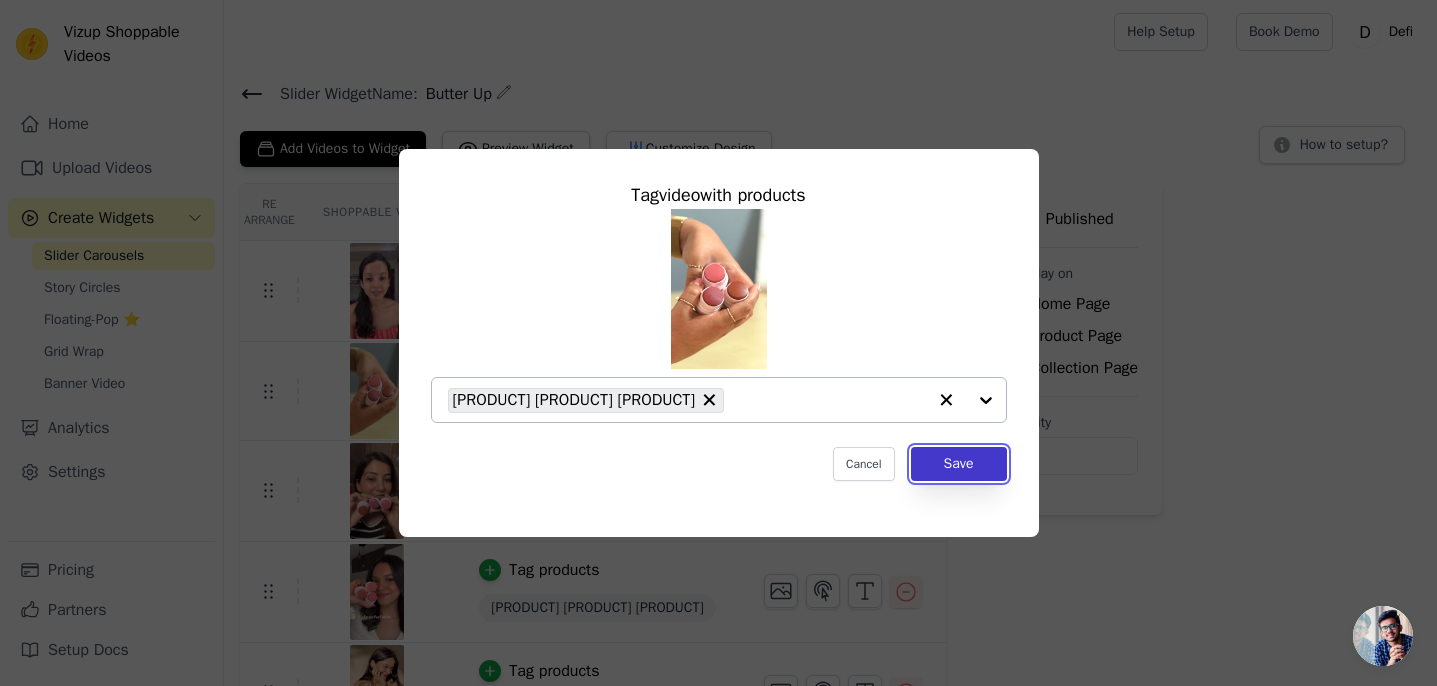 click on "Save" at bounding box center (959, 464) 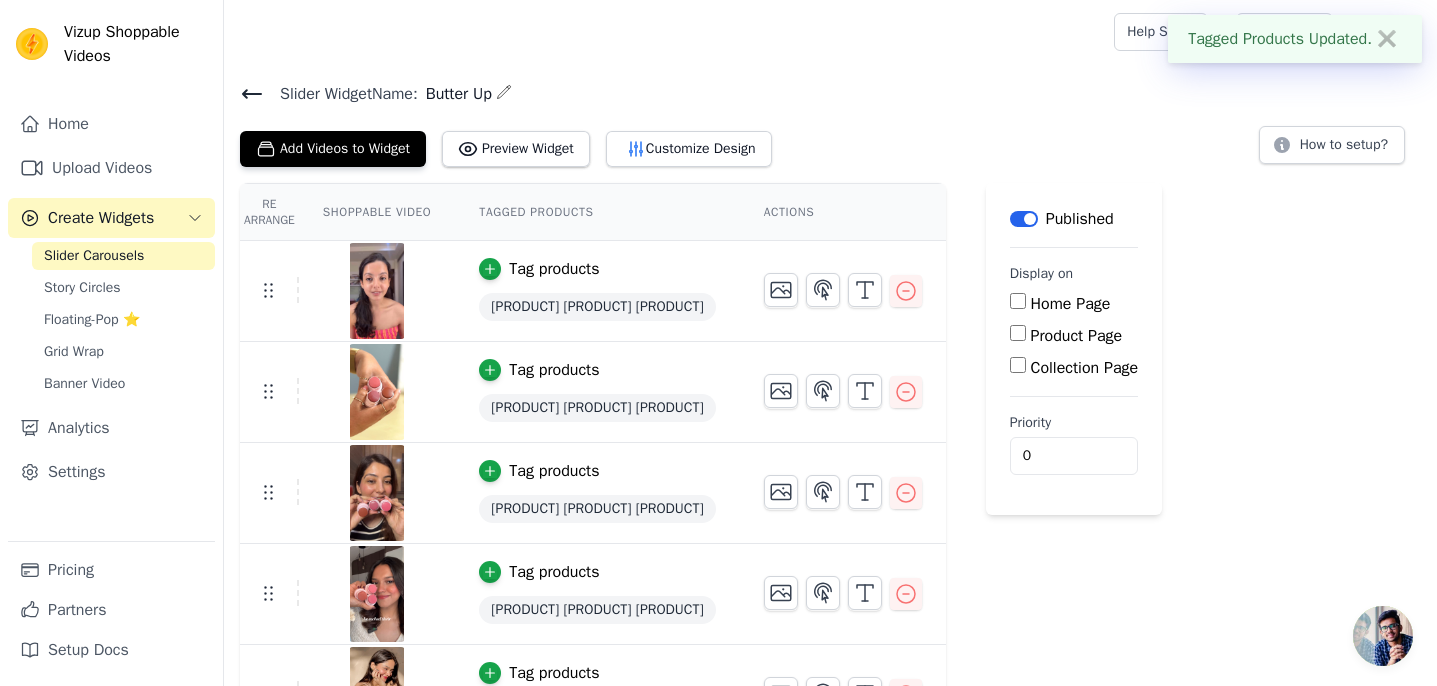 click on "Slider Carousels" at bounding box center [94, 256] 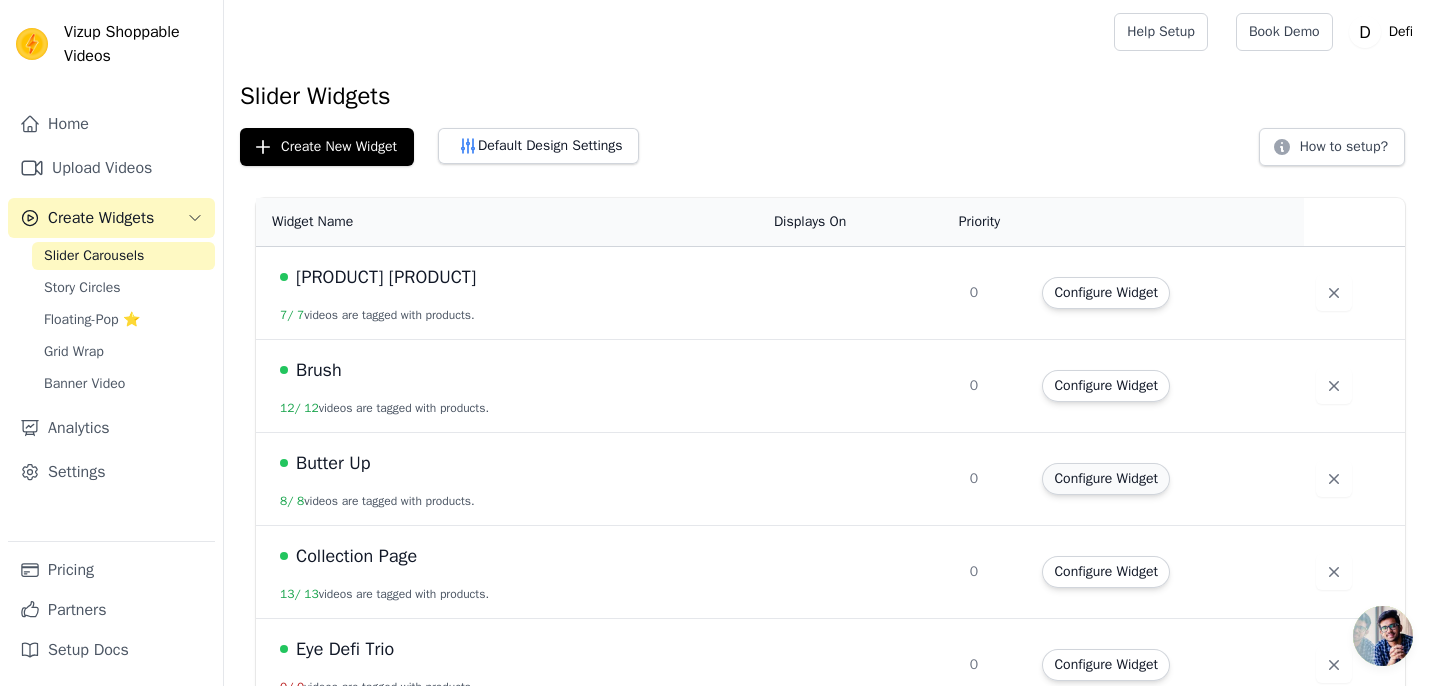 click on "Configure Widget" at bounding box center [1105, 479] 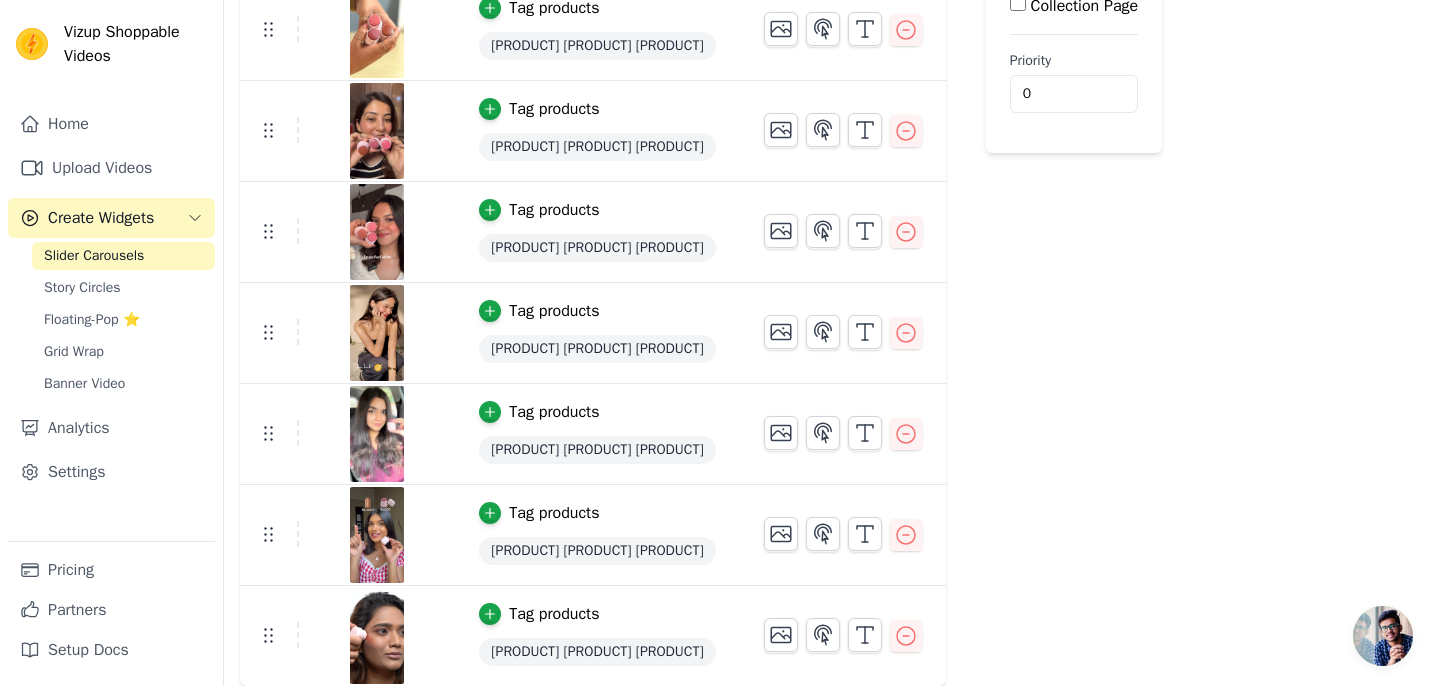 scroll, scrollTop: 0, scrollLeft: 0, axis: both 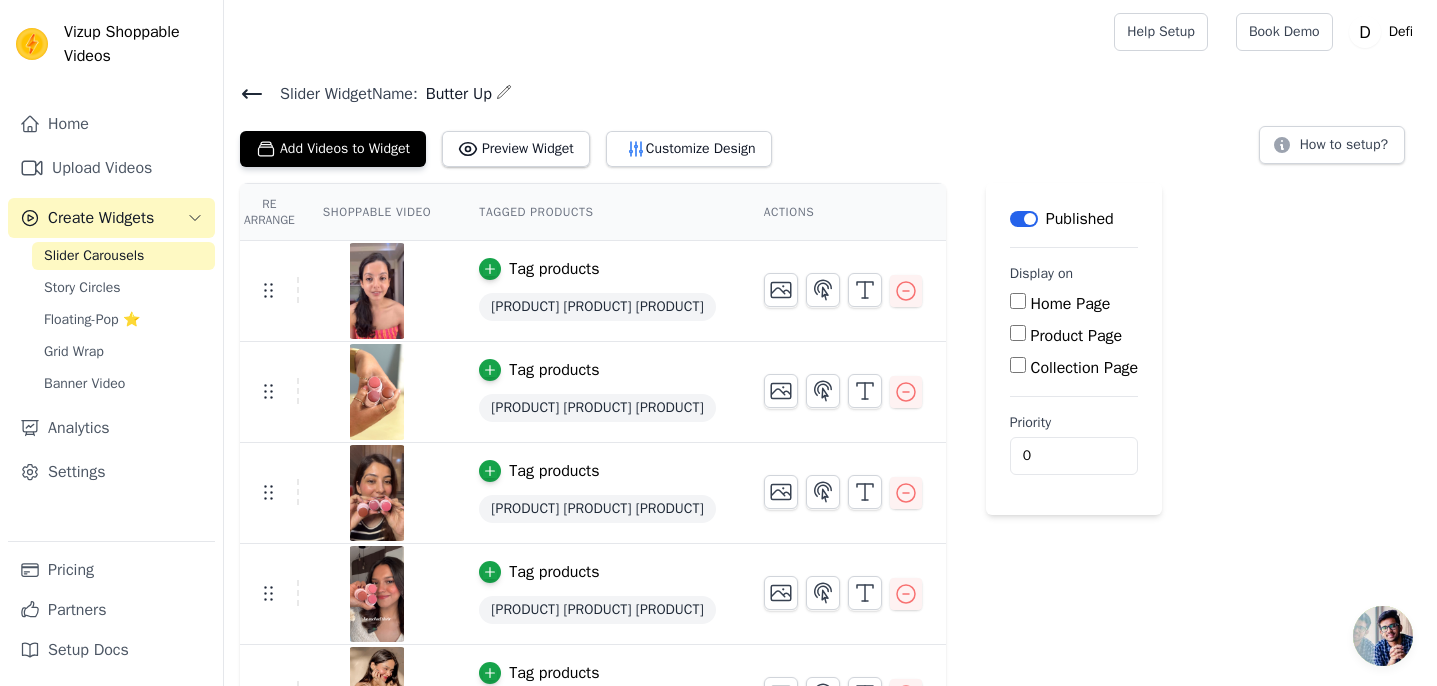 click 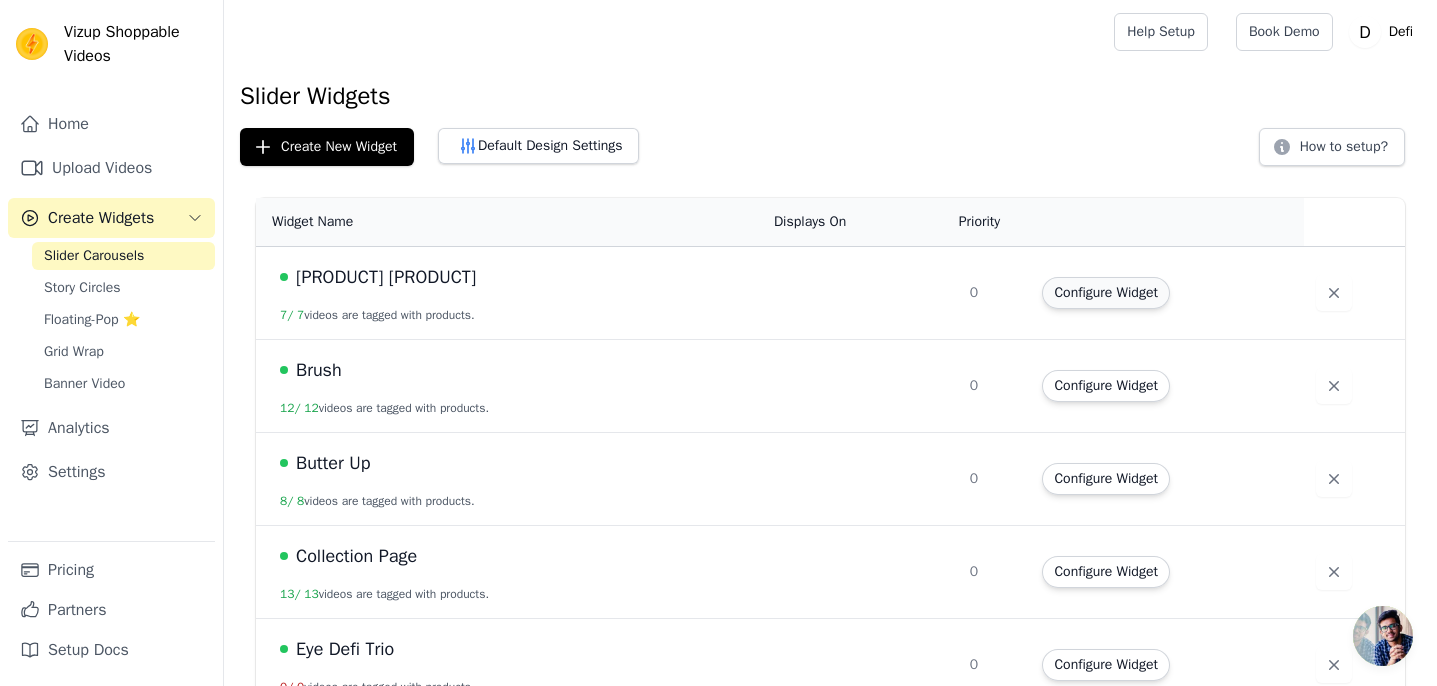 click on "Configure Widget" at bounding box center (1105, 293) 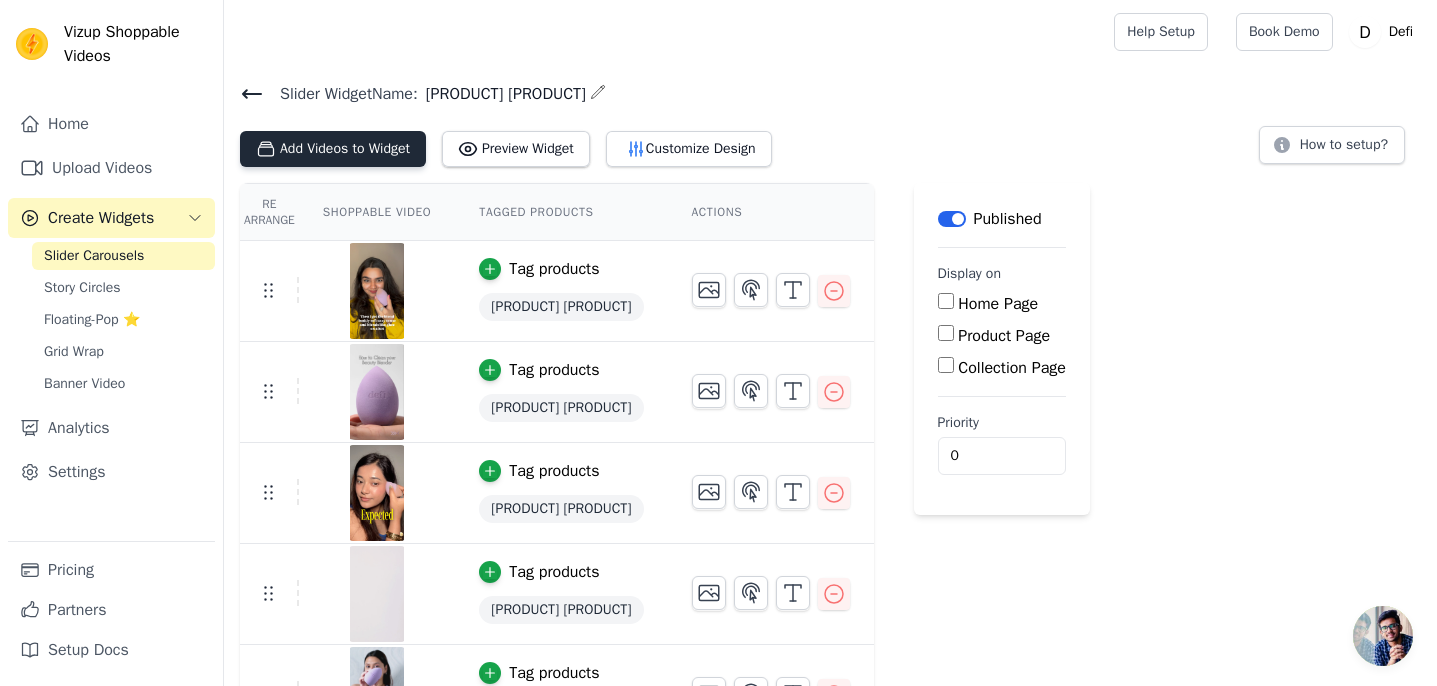 click on "Add Videos to Widget" at bounding box center (333, 149) 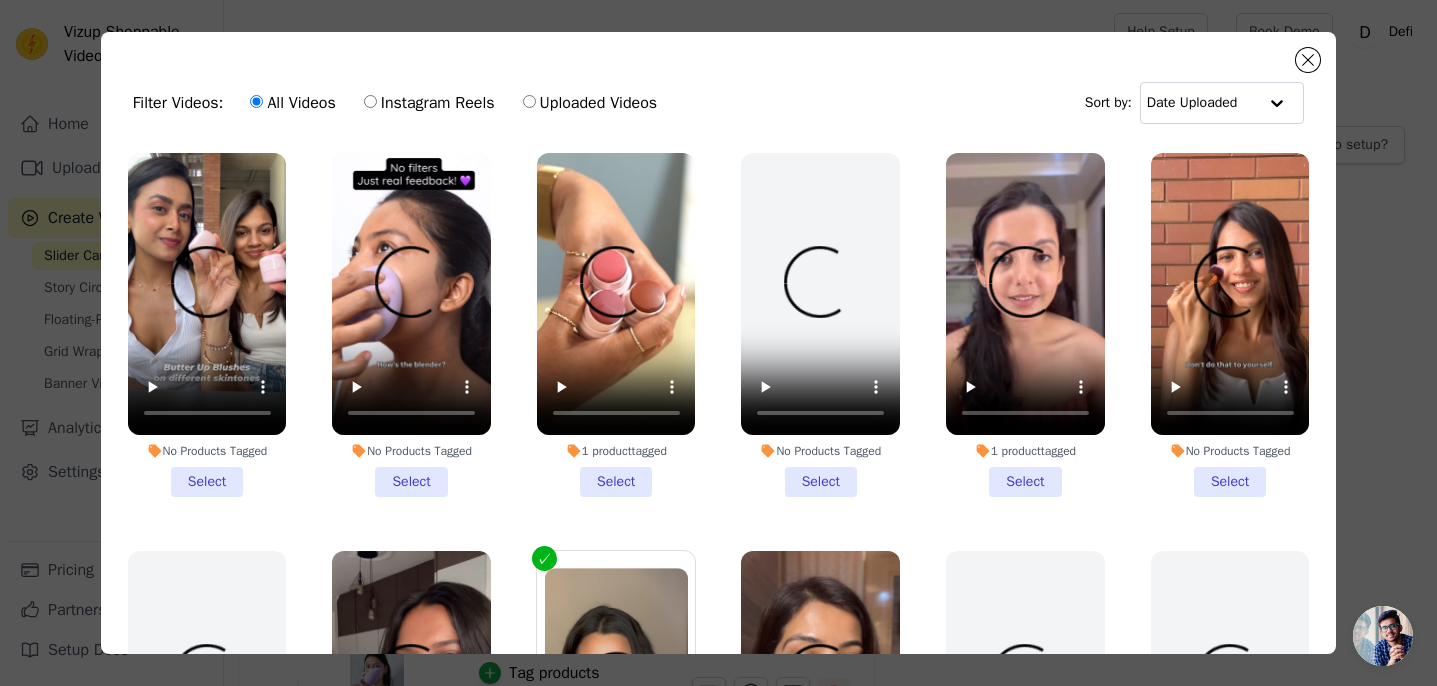 click on "No Products Tagged     Select" at bounding box center [411, 325] 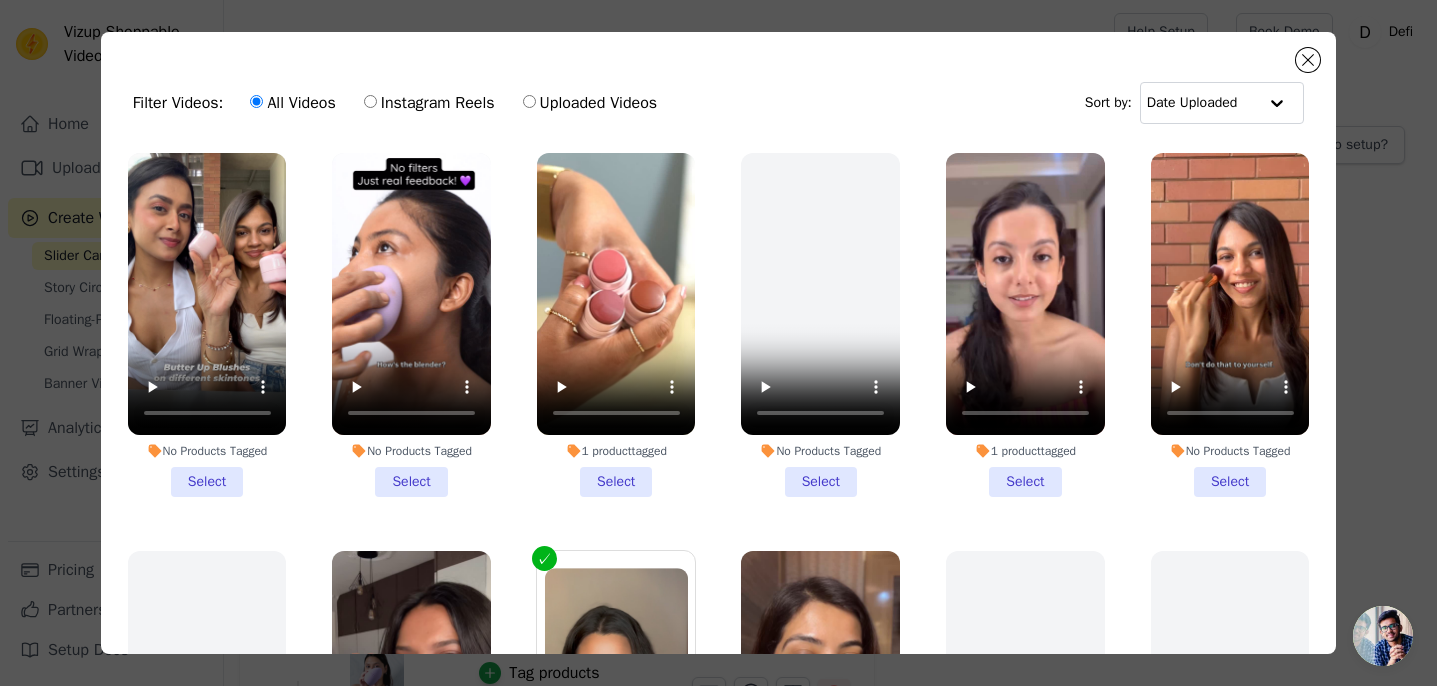 click on "No Products Tagged     Select" at bounding box center [0, 0] 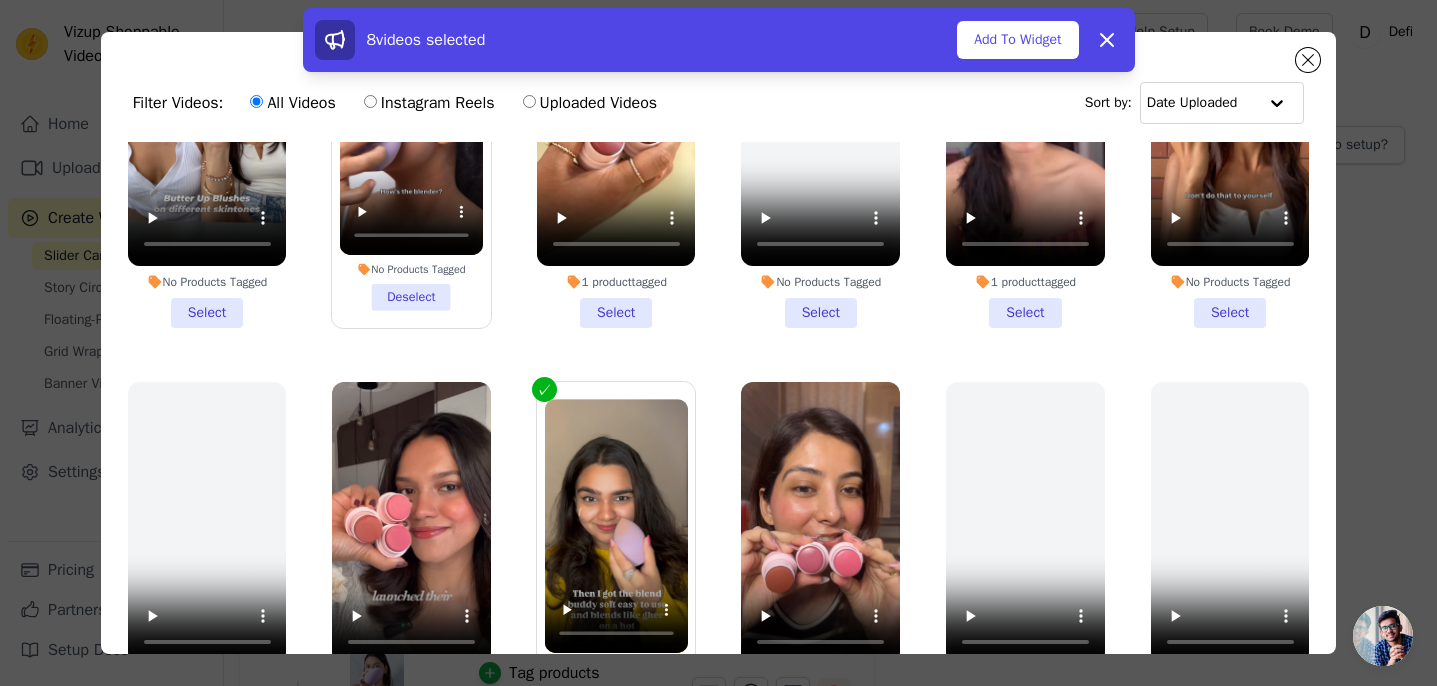 scroll, scrollTop: 0, scrollLeft: 0, axis: both 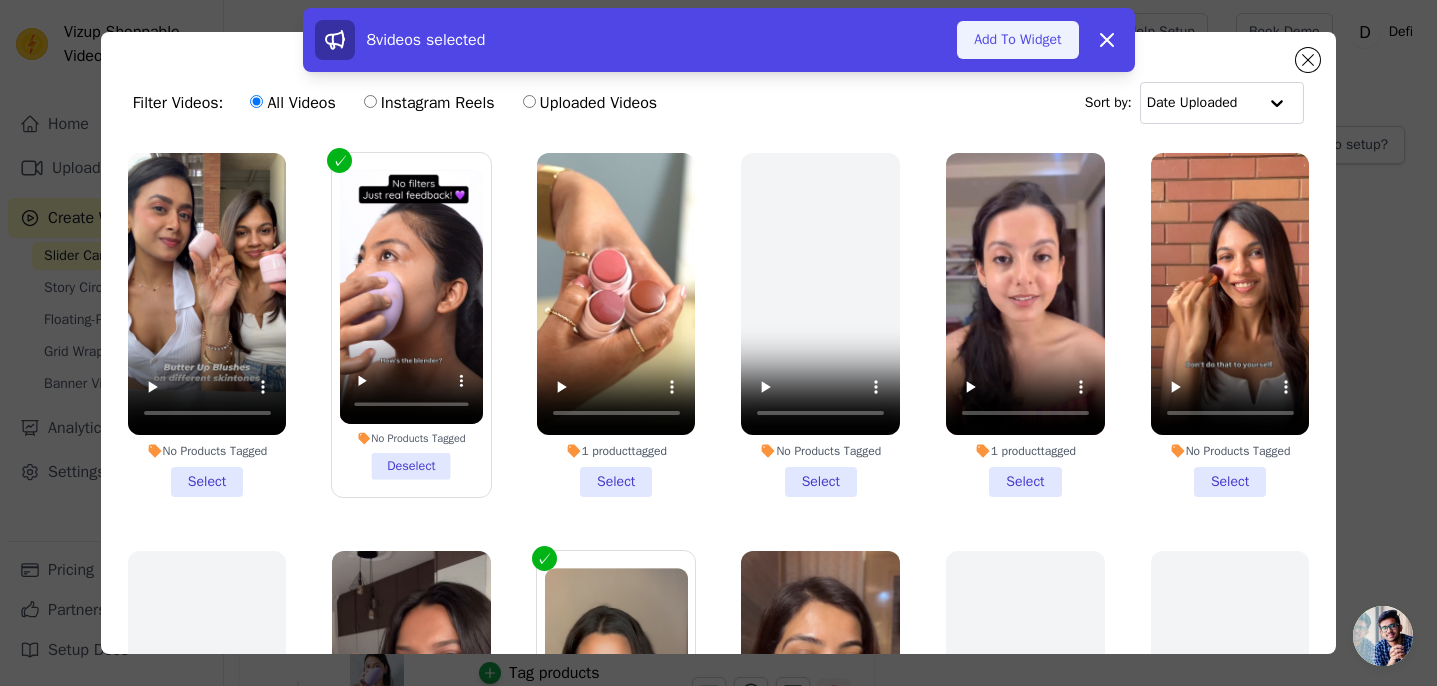 click on "Add To Widget" at bounding box center [1017, 40] 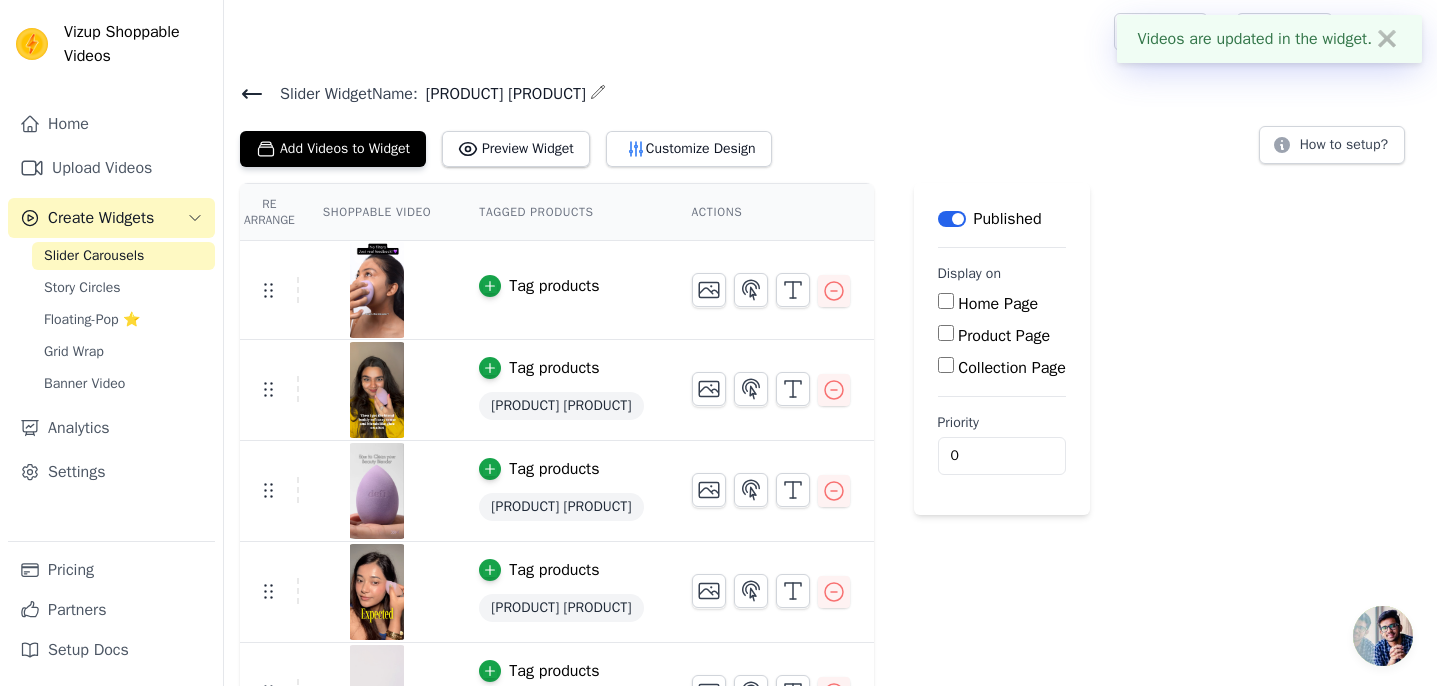 click on "Tag products" at bounding box center [554, 286] 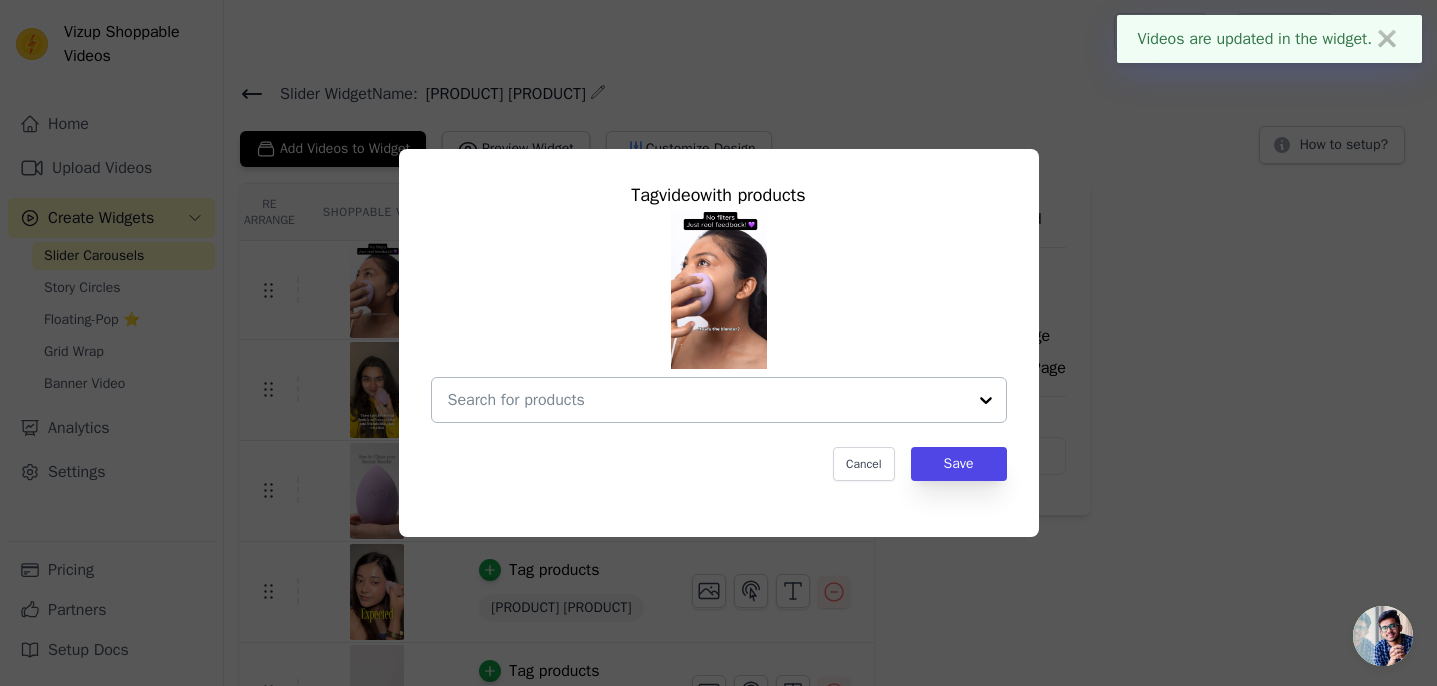 click at bounding box center [707, 400] 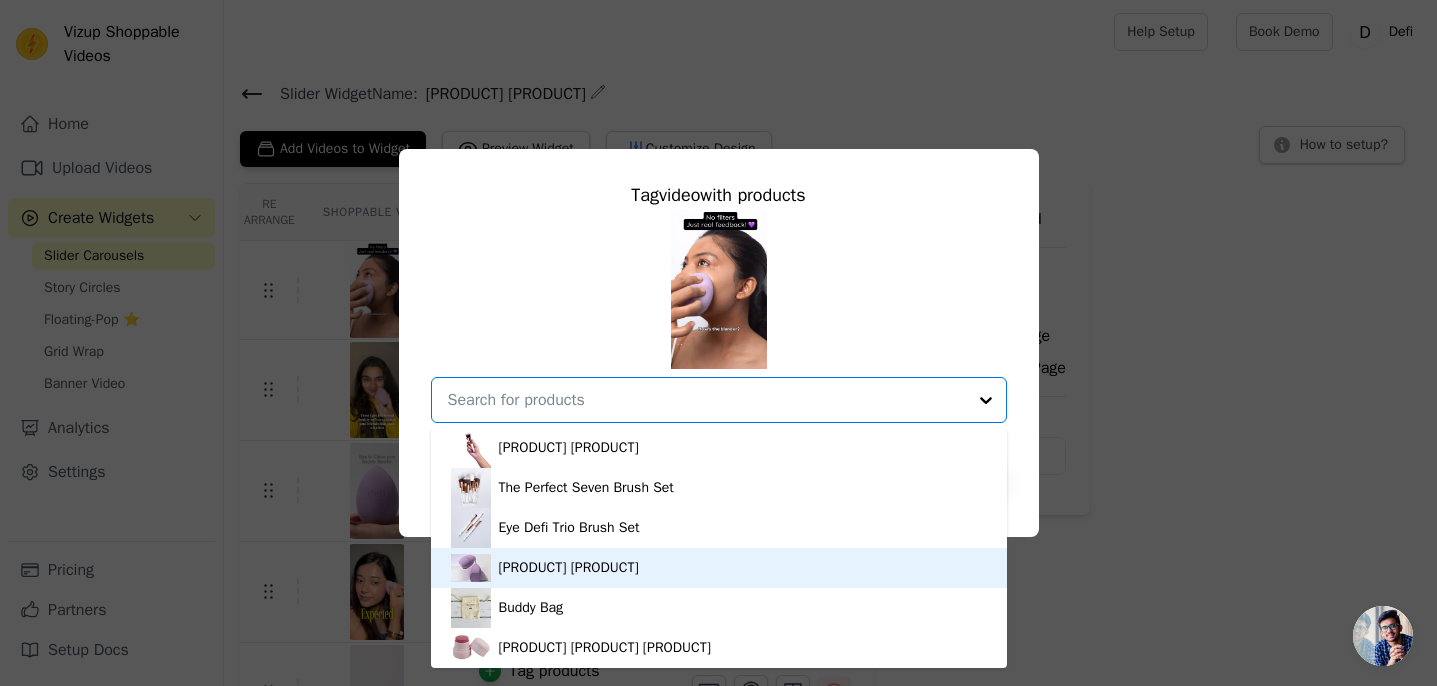 click on "[PRODUCT] [PRODUCT]" at bounding box center (569, 568) 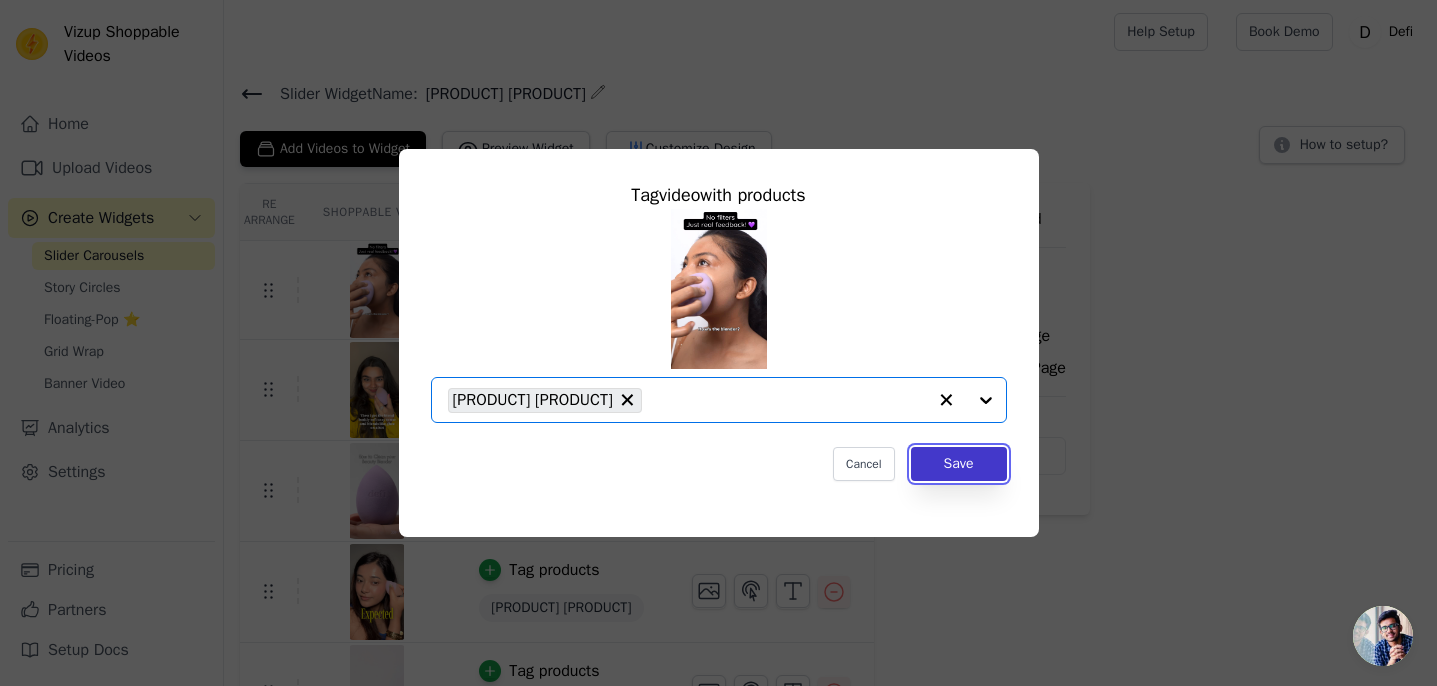 click on "Save" at bounding box center [959, 464] 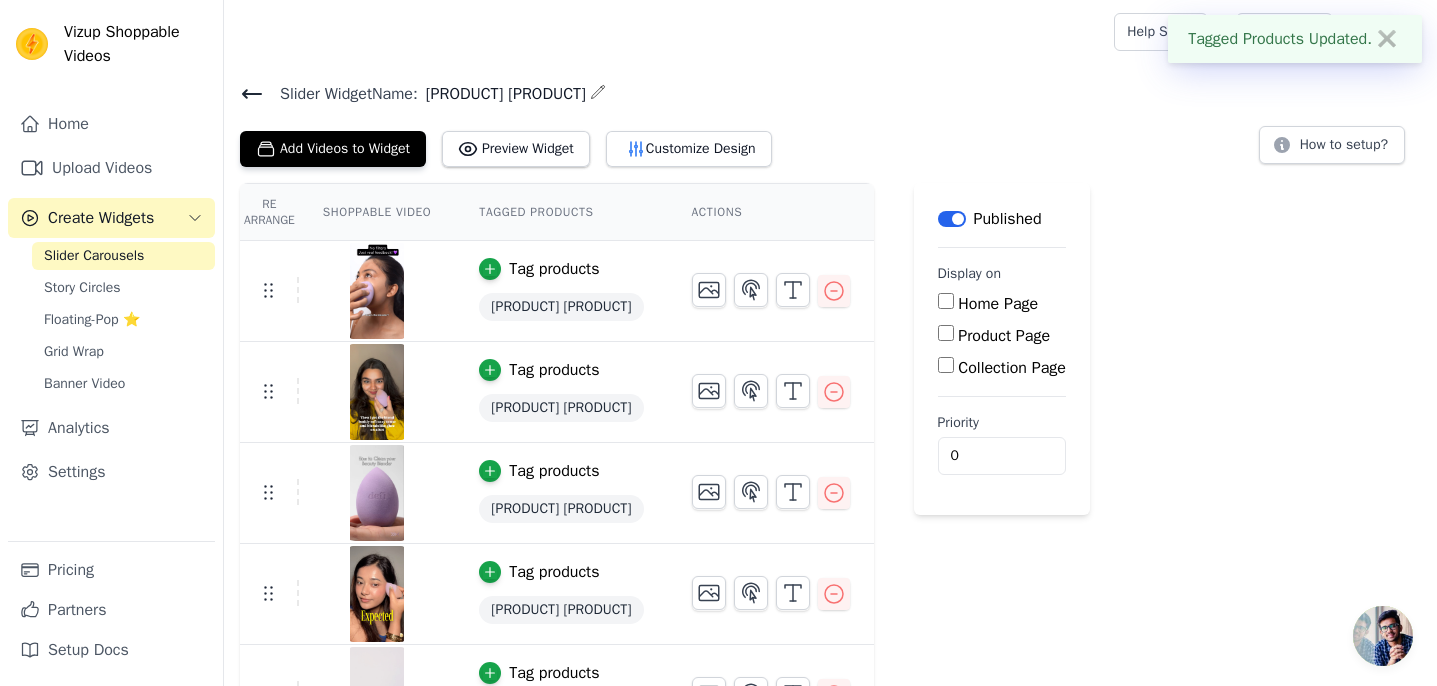 click 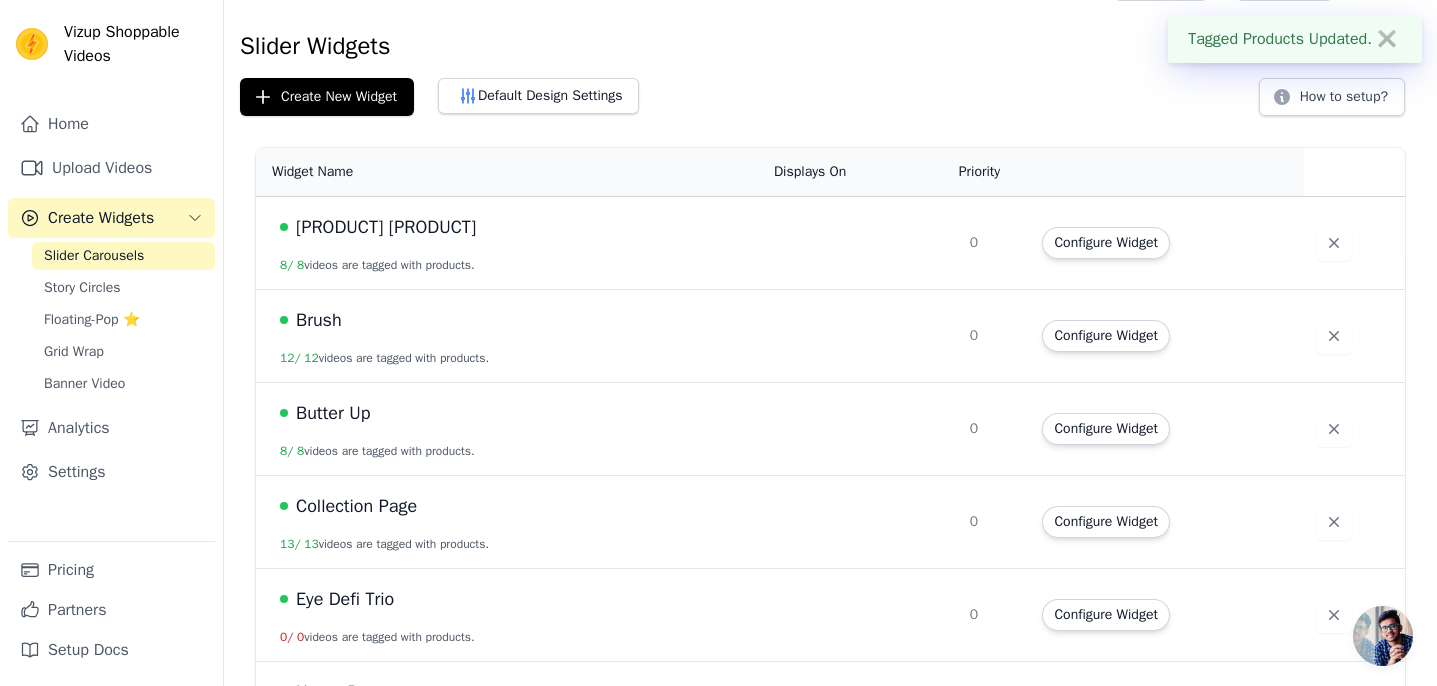 scroll, scrollTop: 65, scrollLeft: 0, axis: vertical 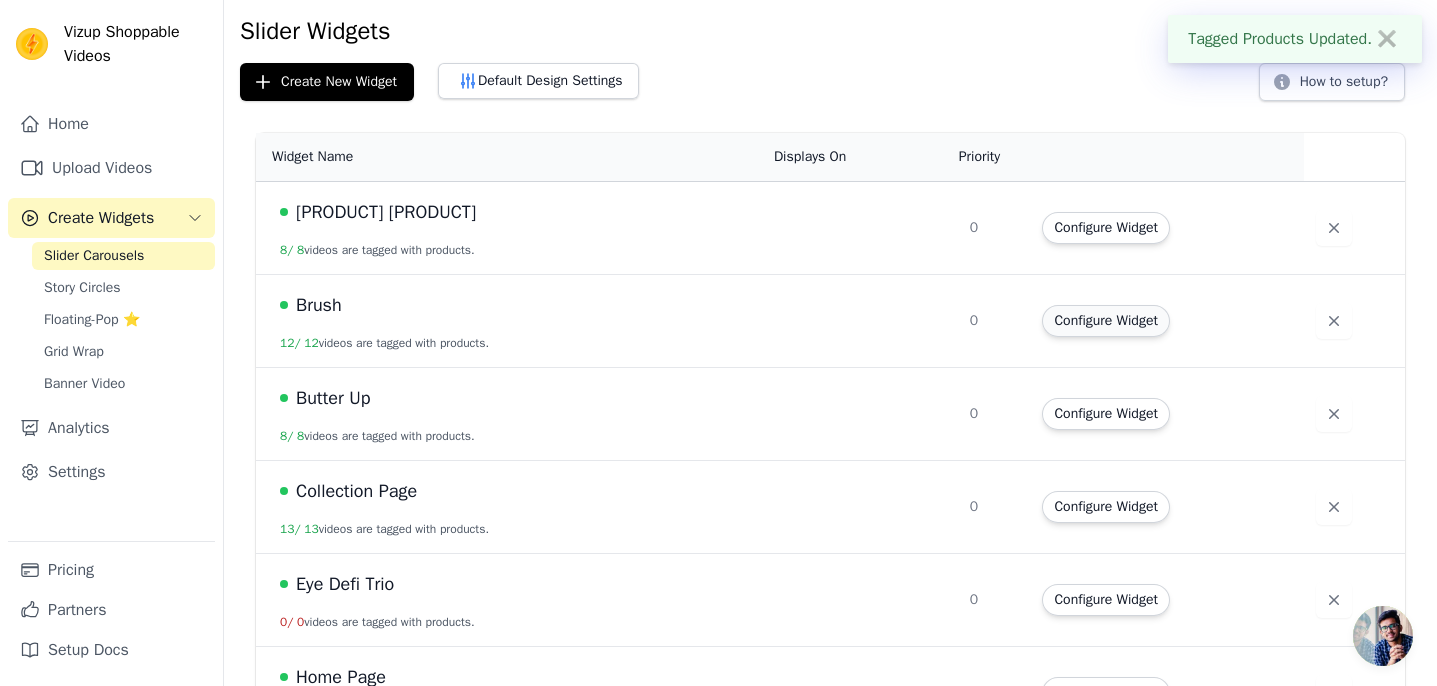 click on "Configure Widget" at bounding box center (1105, 321) 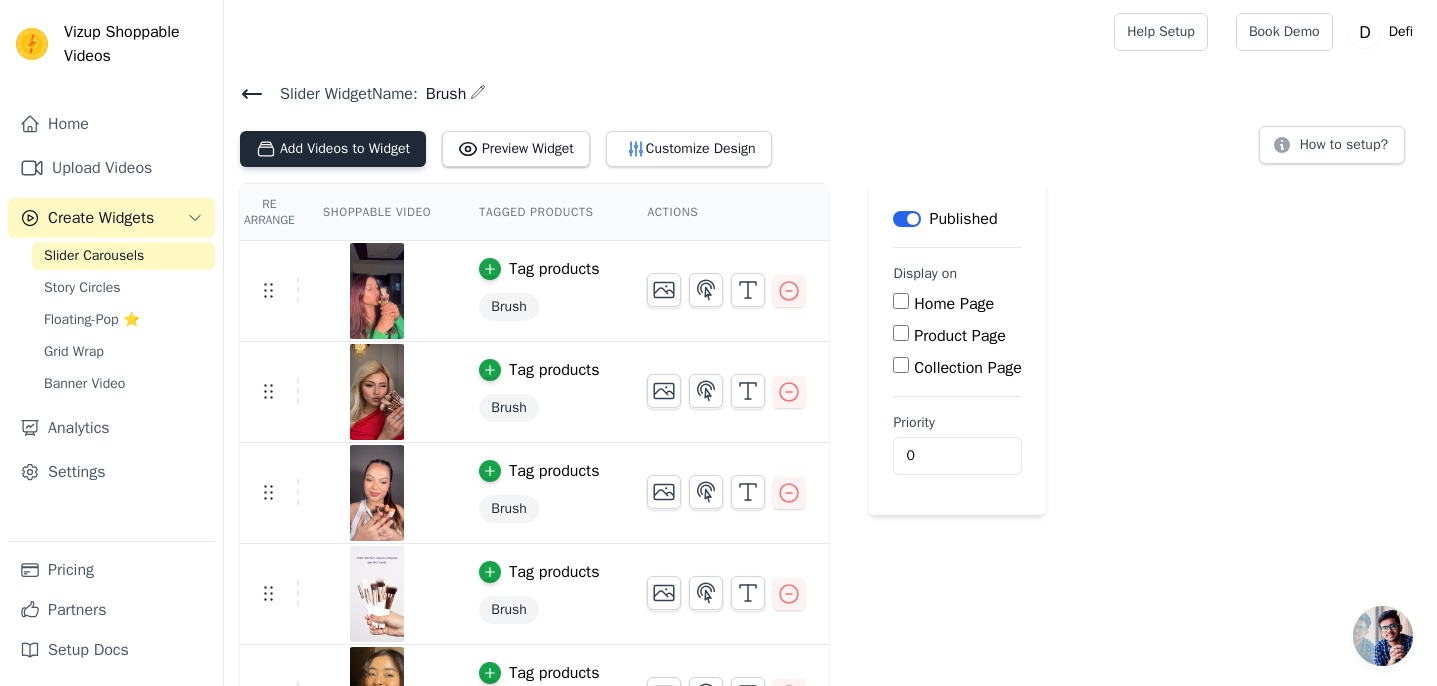 click on "Add Videos to Widget" at bounding box center [333, 149] 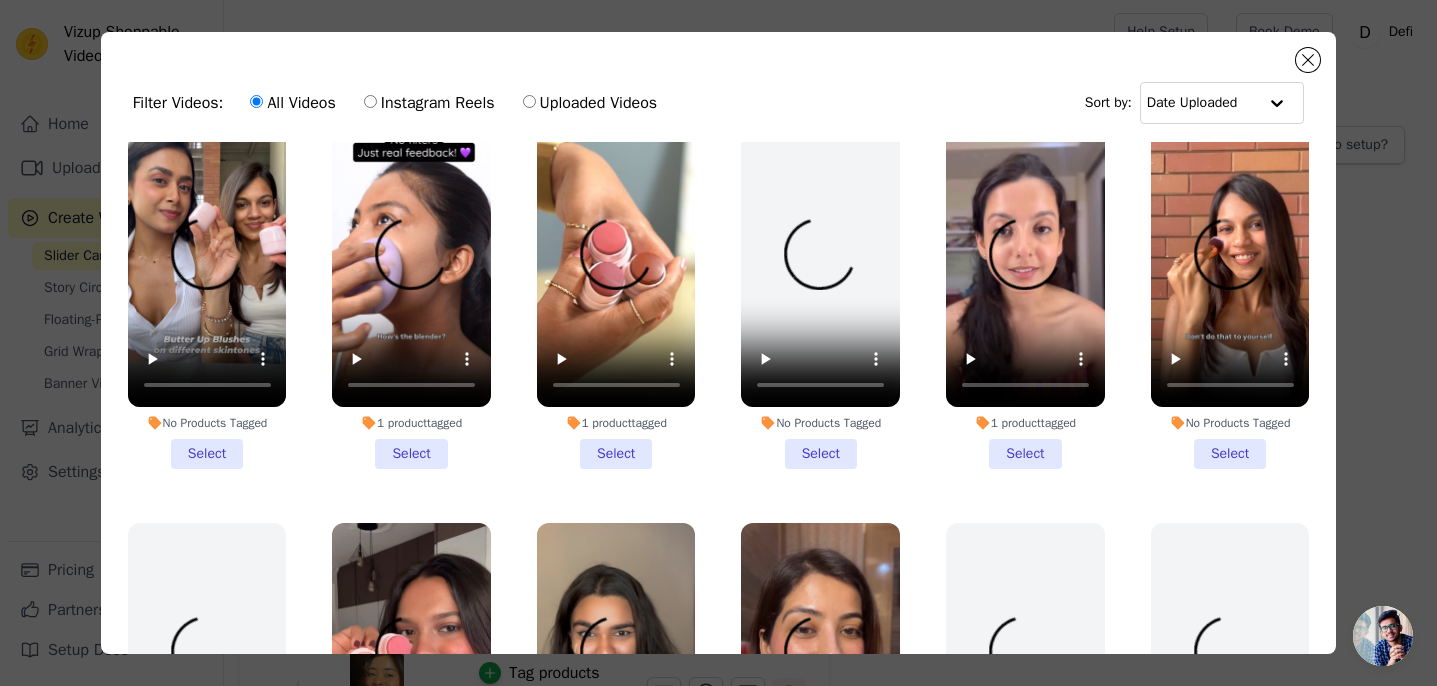 scroll, scrollTop: 31, scrollLeft: 0, axis: vertical 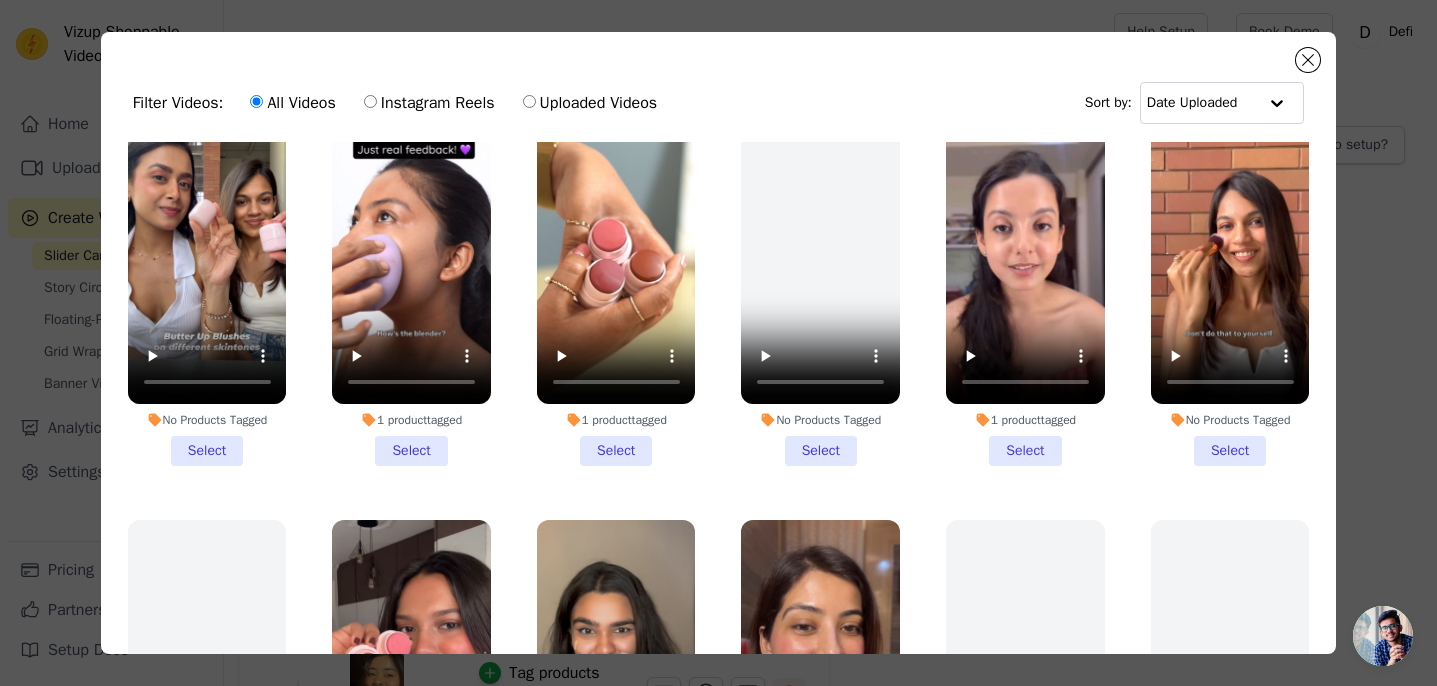 click on "No Products Tagged     Select" at bounding box center (1230, 294) 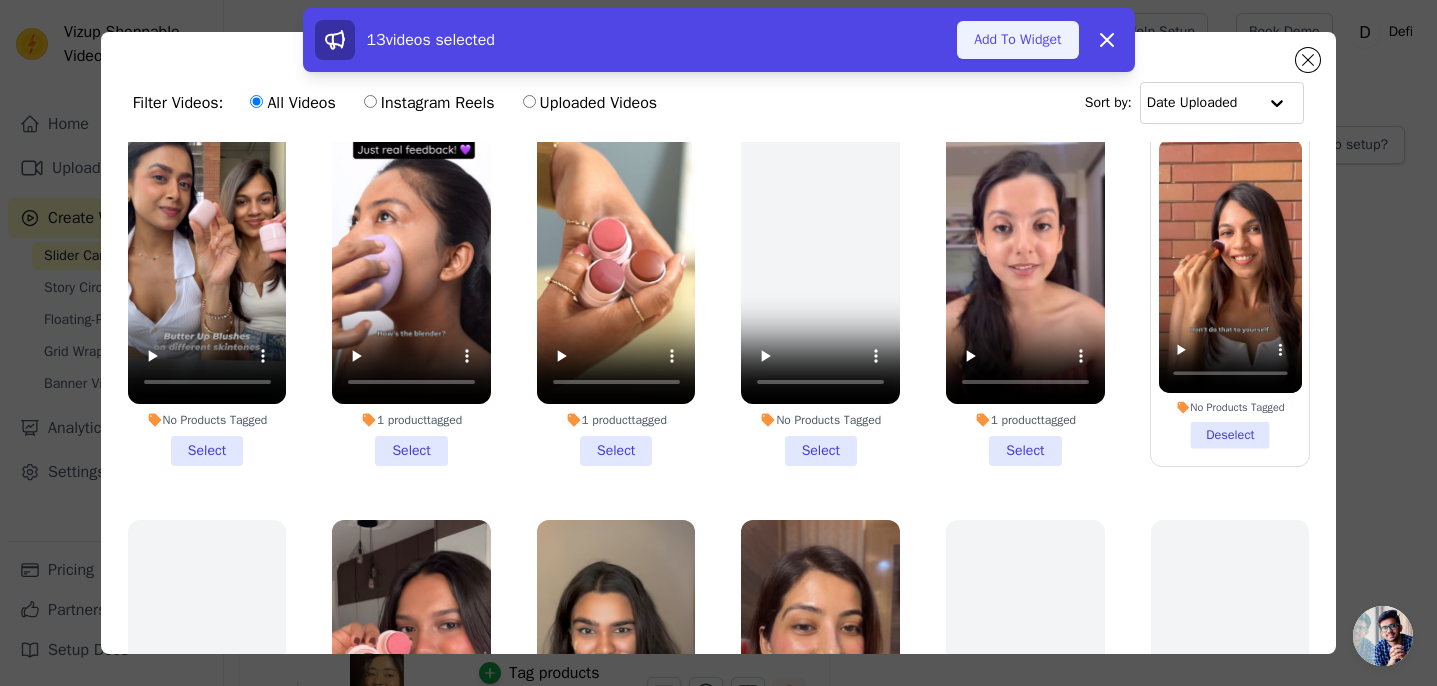 click on "Add To Widget" at bounding box center (1017, 40) 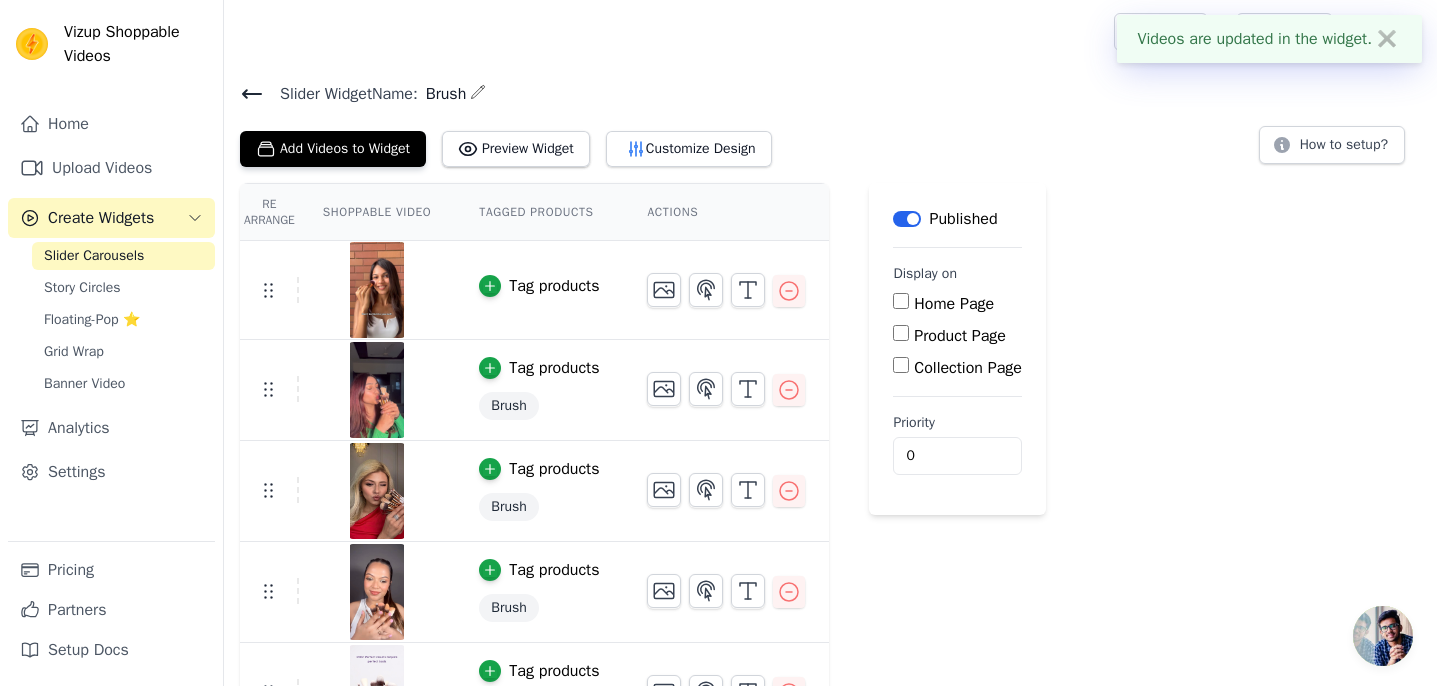 click 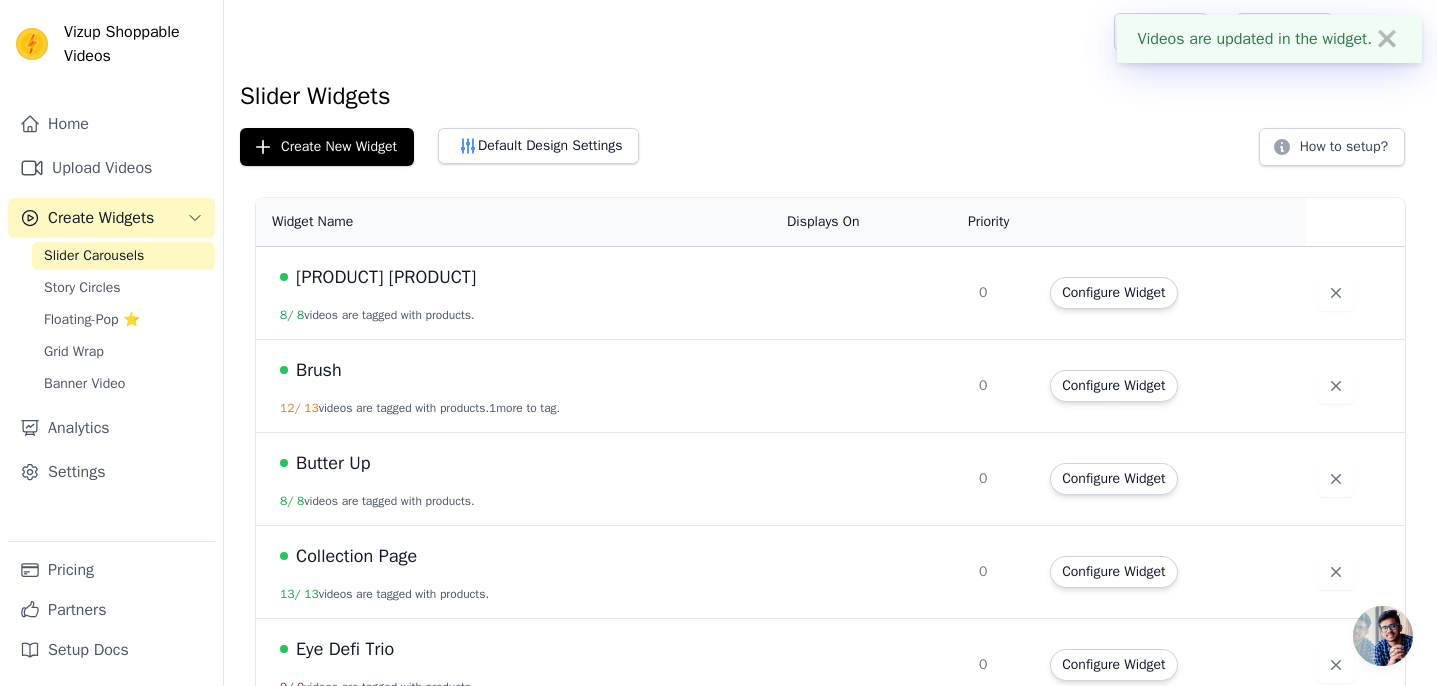 scroll, scrollTop: 22, scrollLeft: 0, axis: vertical 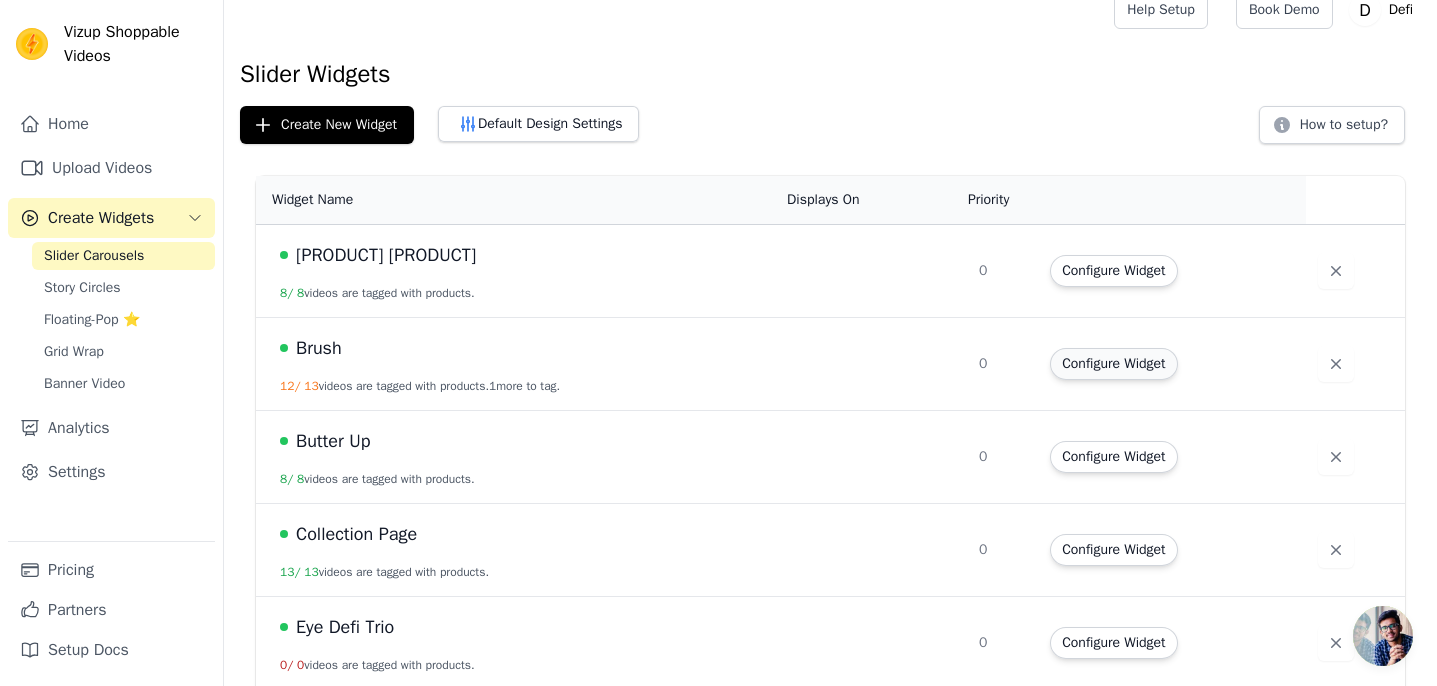 click on "Configure Widget" at bounding box center [1113, 364] 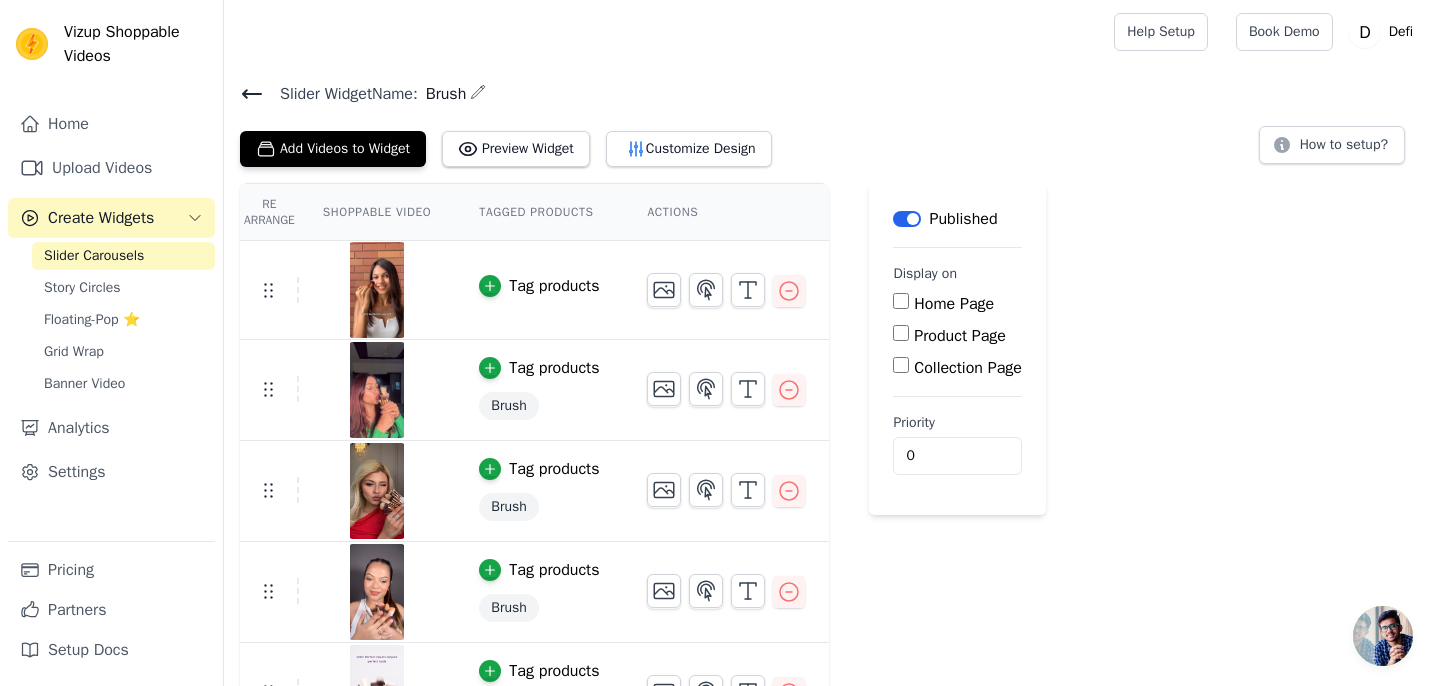 click on "Tag products" at bounding box center [554, 286] 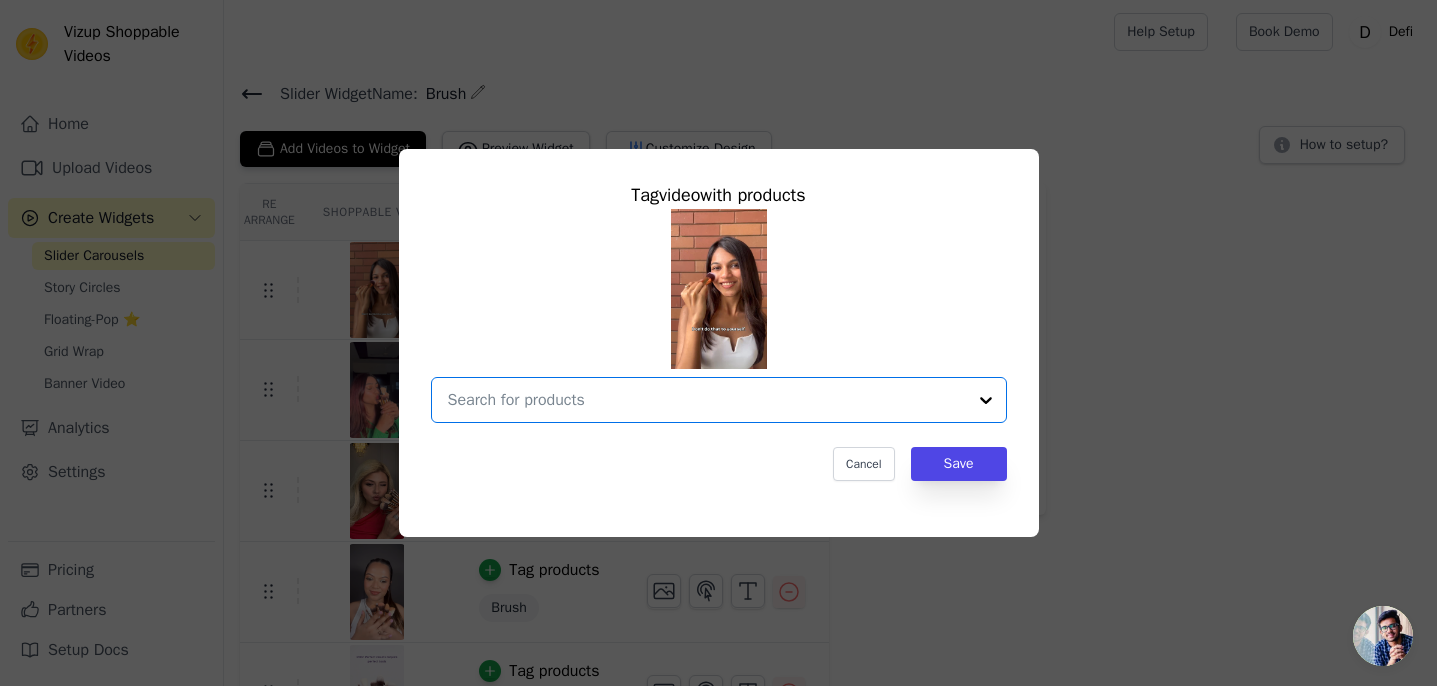 click at bounding box center [707, 400] 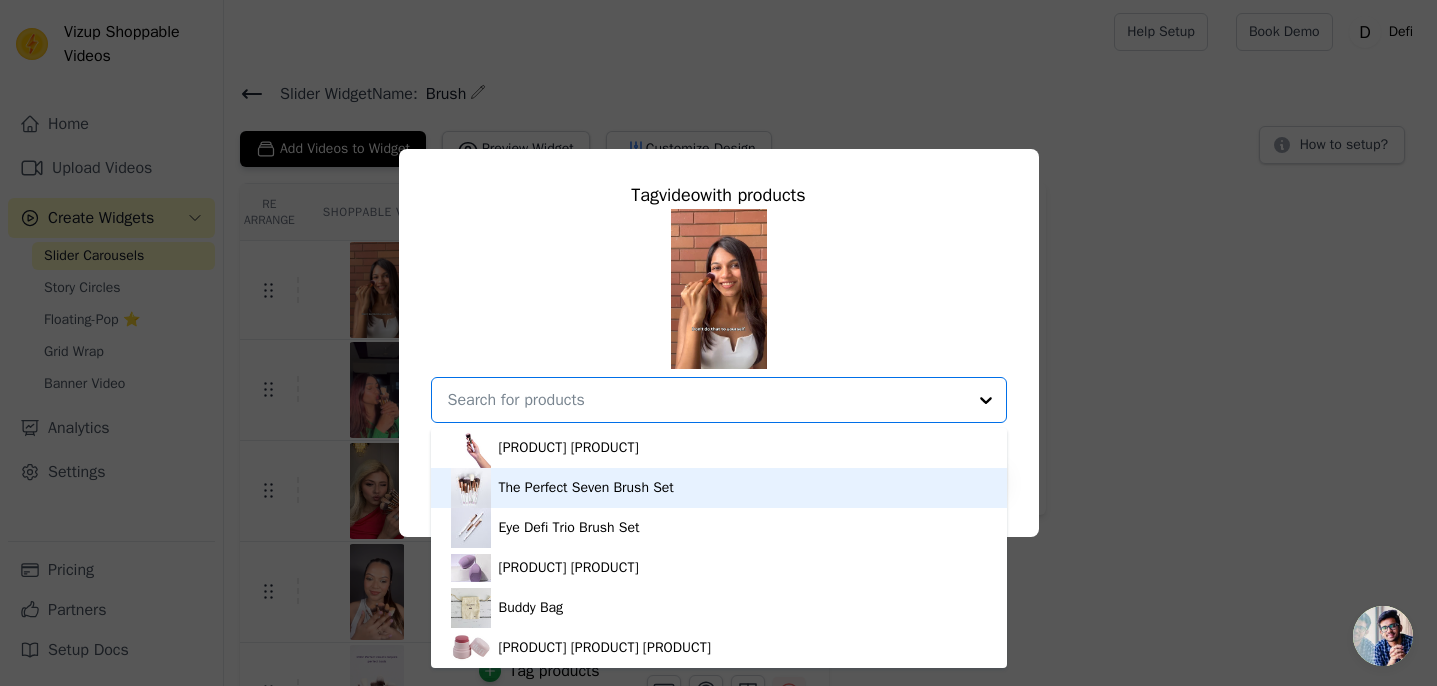 click on "[PRODUCT] [PRODUCT]" at bounding box center (719, 448) 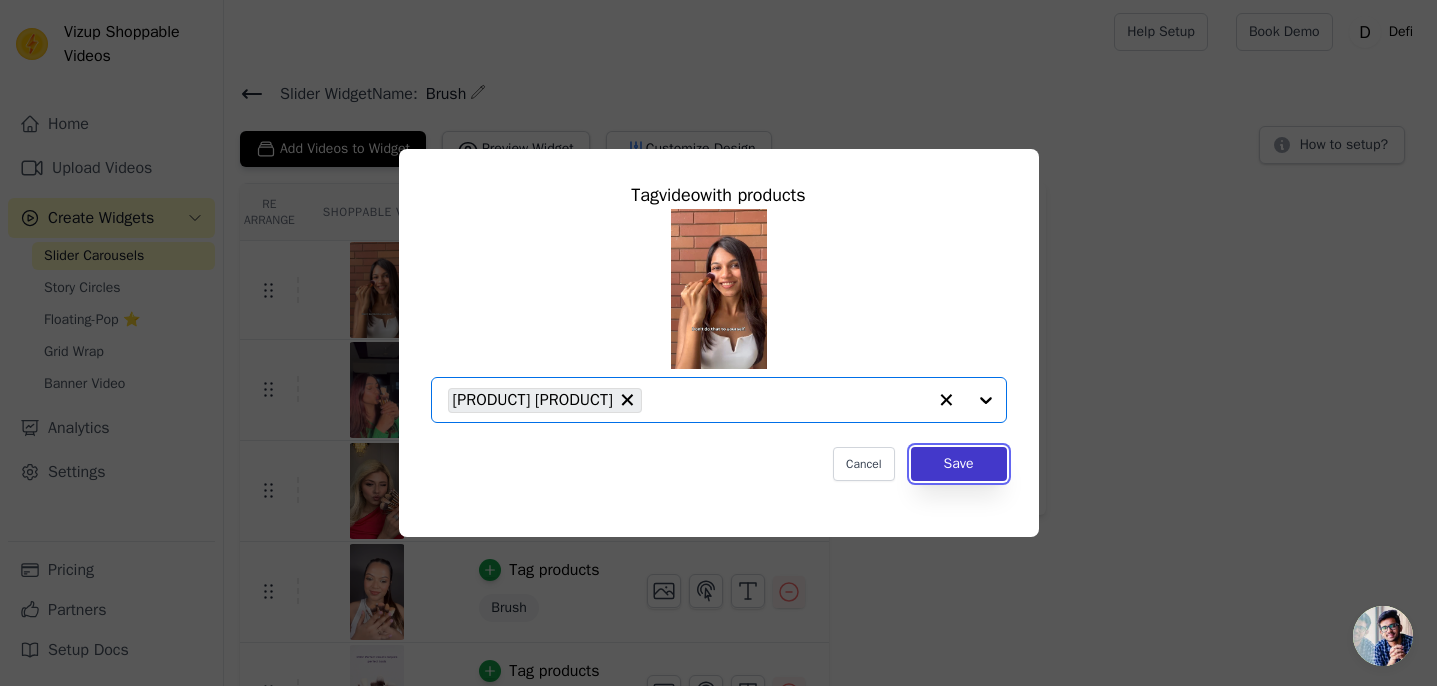 click on "Save" at bounding box center (959, 464) 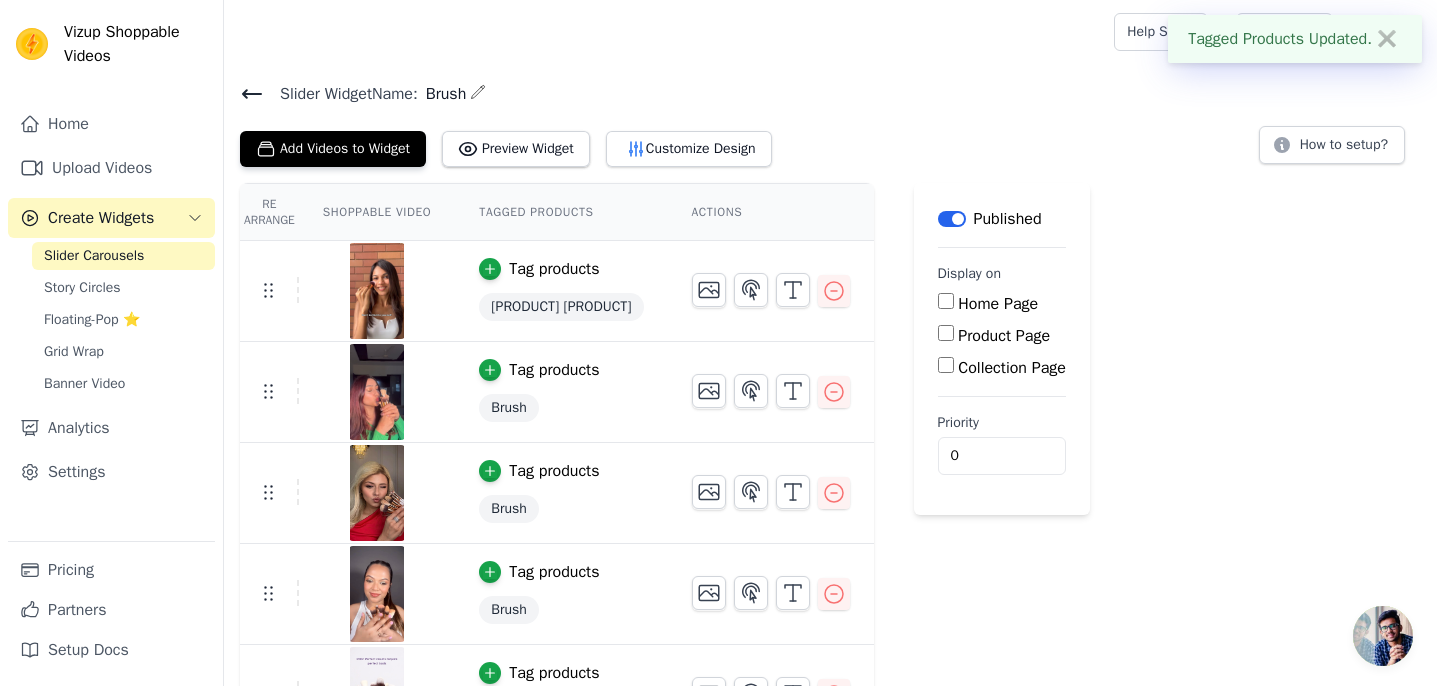 click 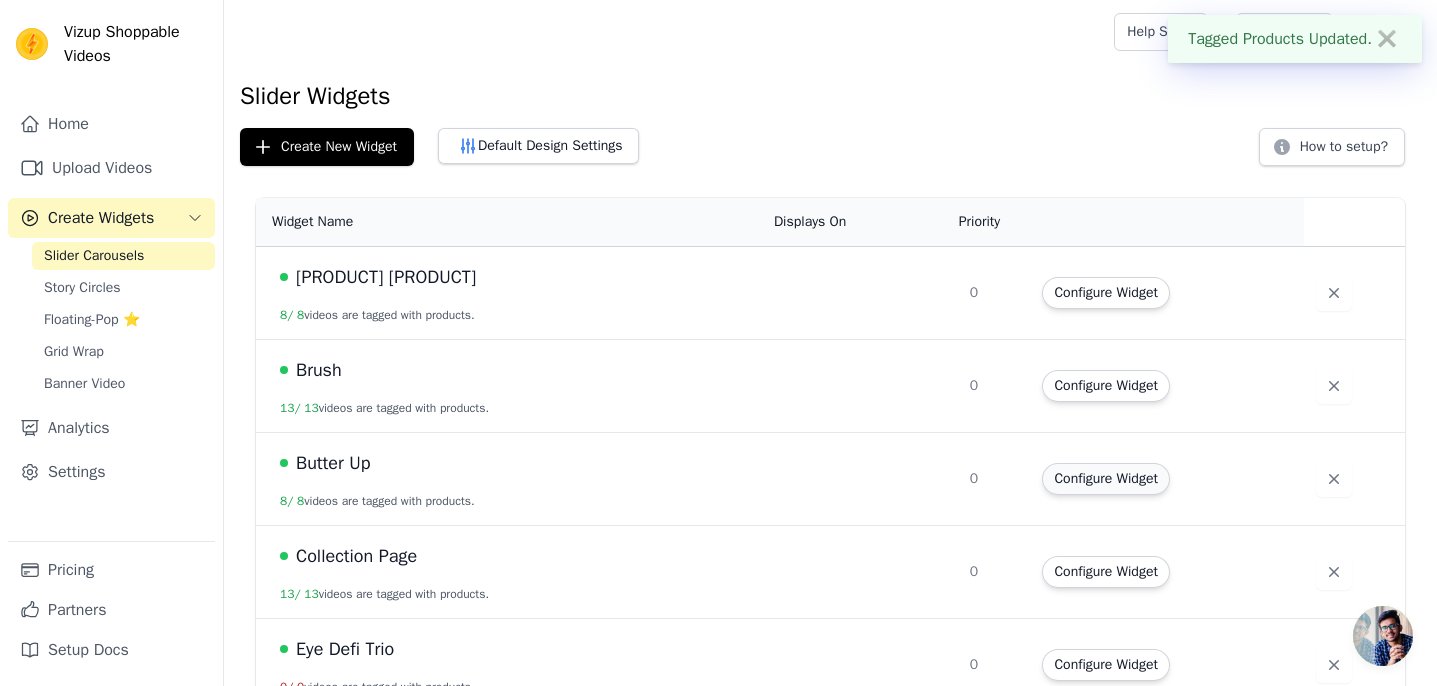 click on "Configure Widget" at bounding box center (1105, 479) 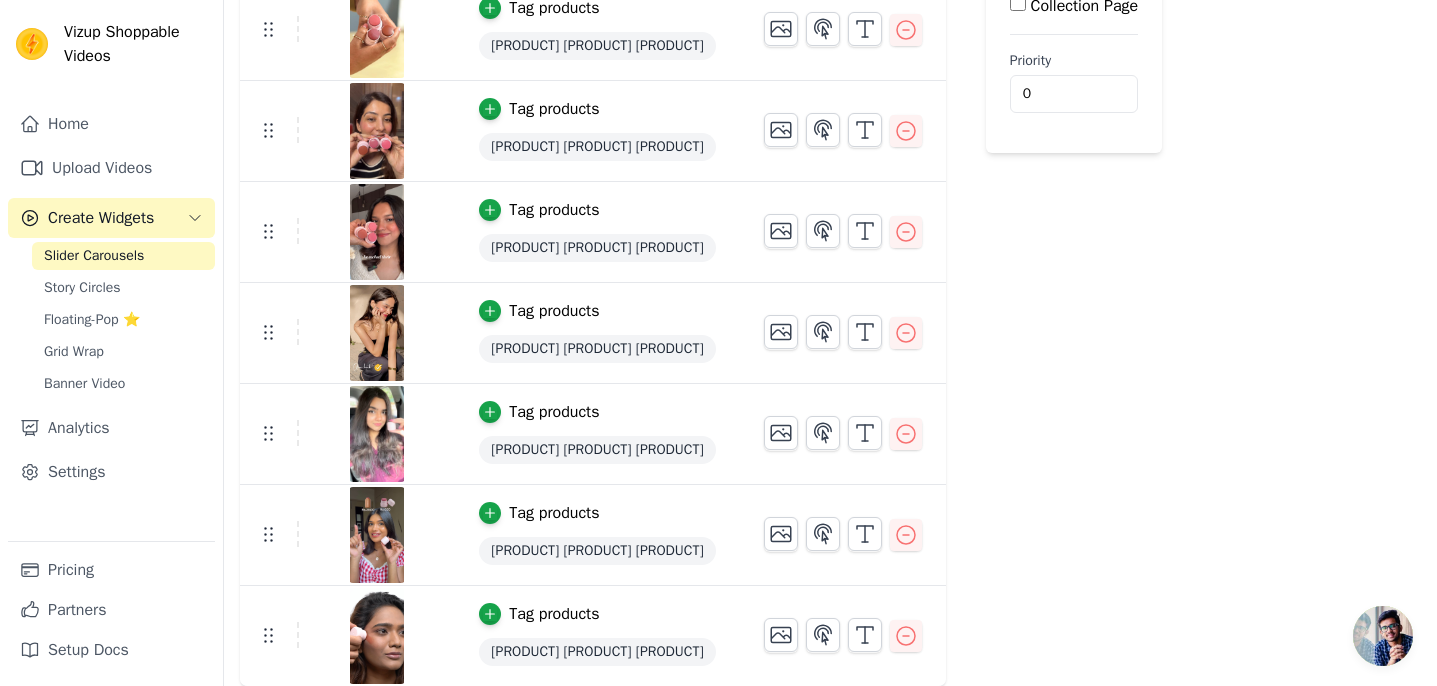 scroll, scrollTop: 0, scrollLeft: 0, axis: both 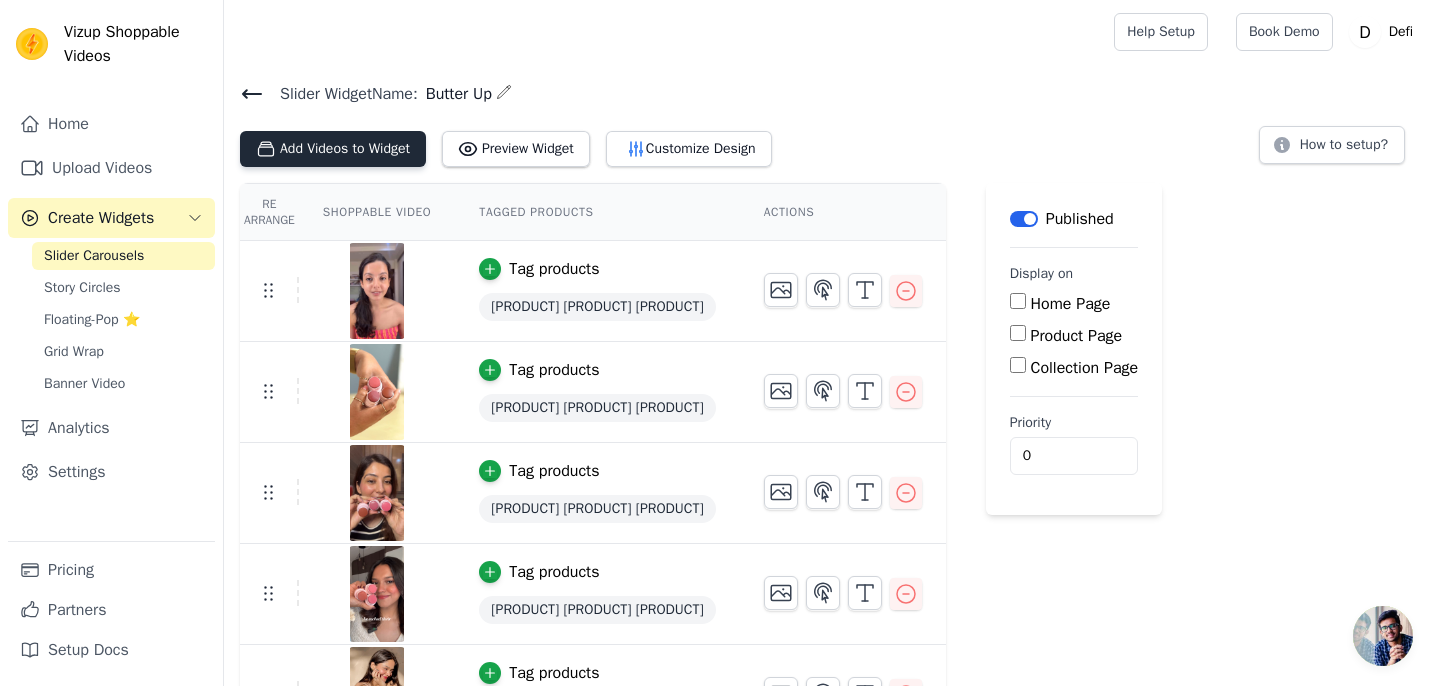 click on "Add Videos to Widget" at bounding box center (333, 149) 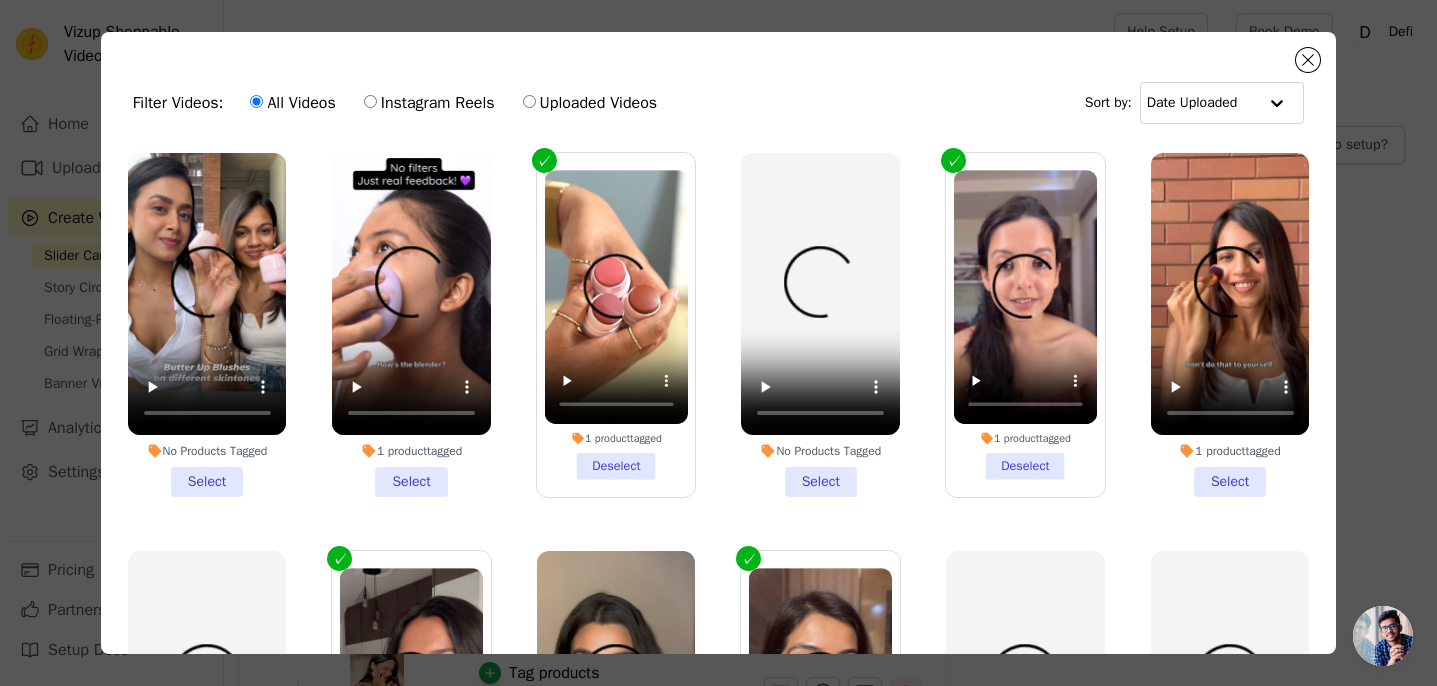 click on "No Products Tagged     Select" at bounding box center [207, 325] 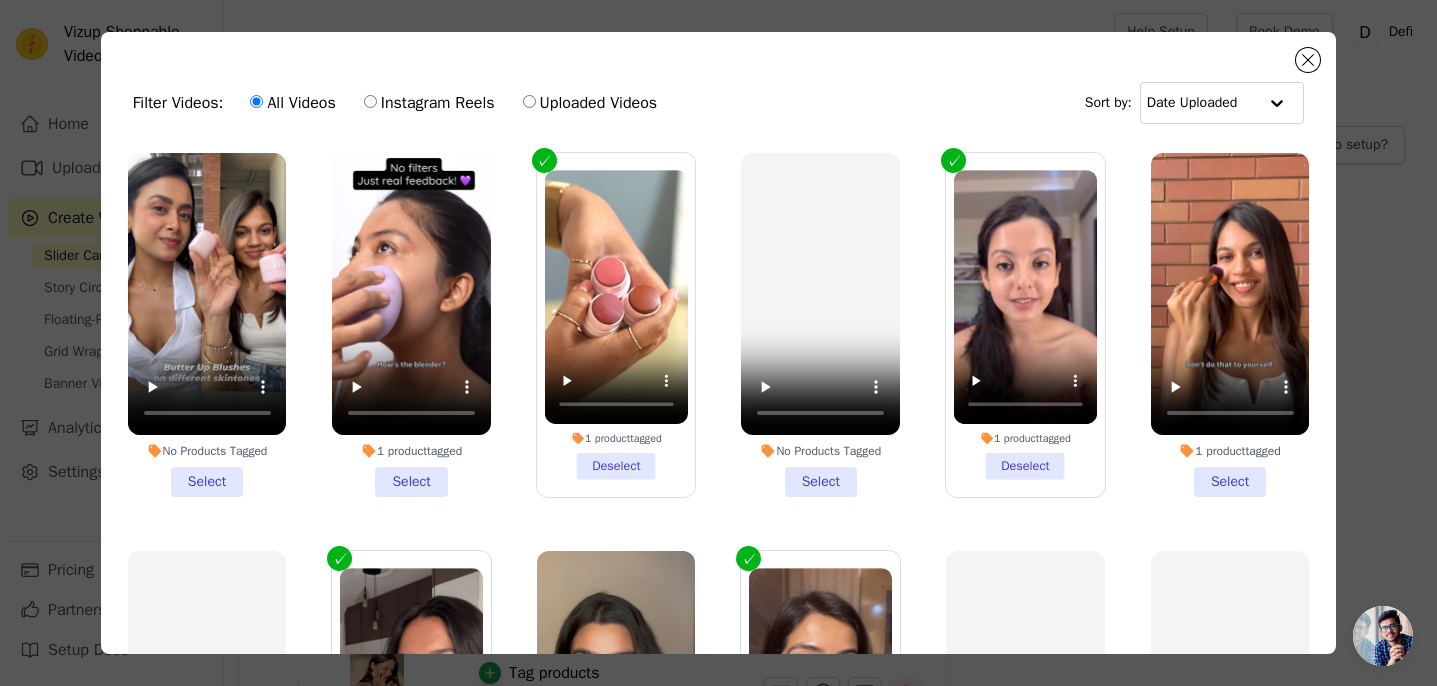 click on "No Products Tagged     Select" at bounding box center (0, 0) 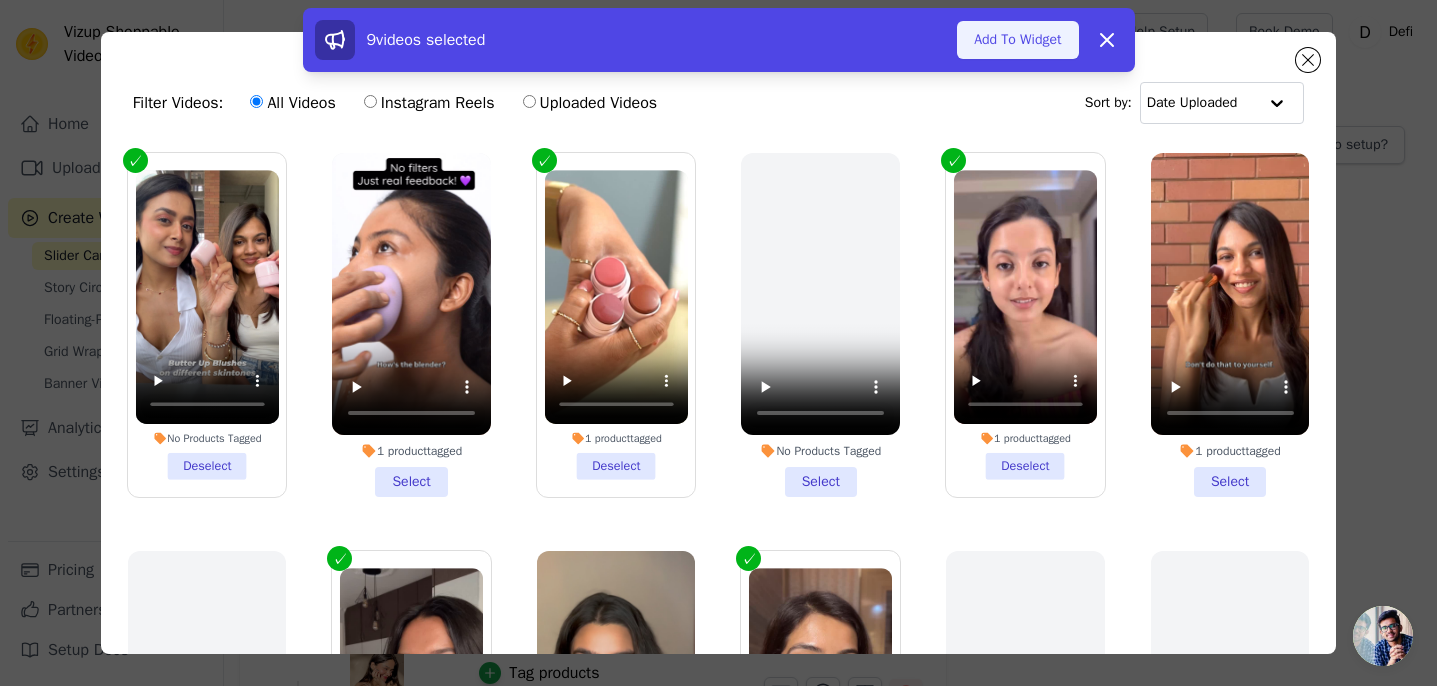 click on "Add To Widget" at bounding box center (1017, 40) 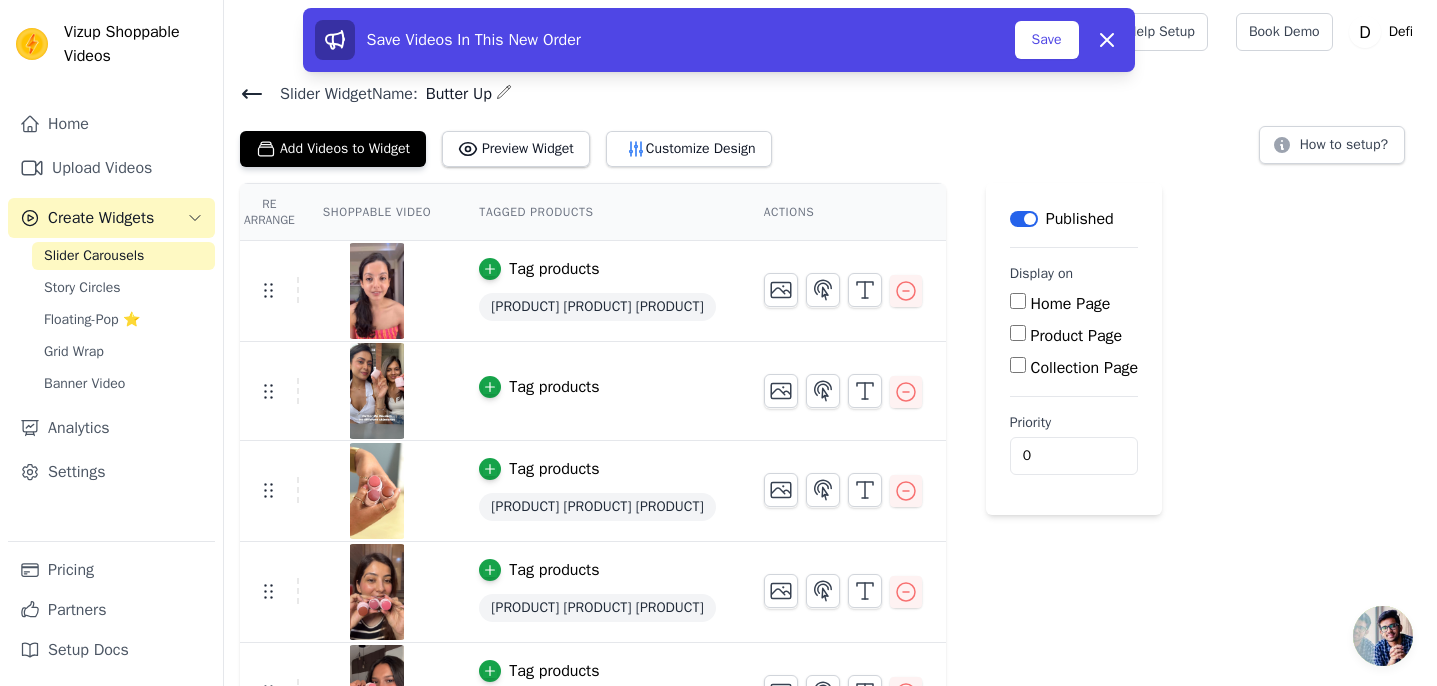 click on "Tag products" at bounding box center [554, 387] 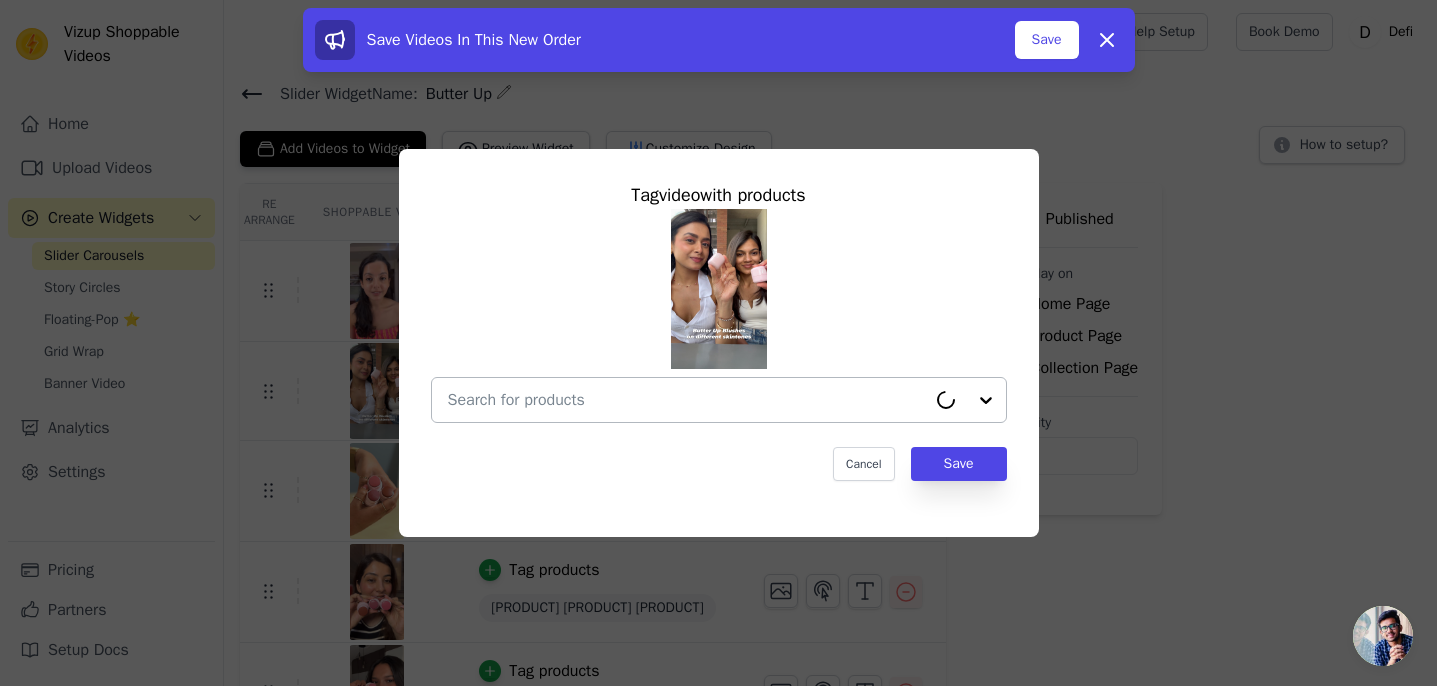 click at bounding box center (687, 400) 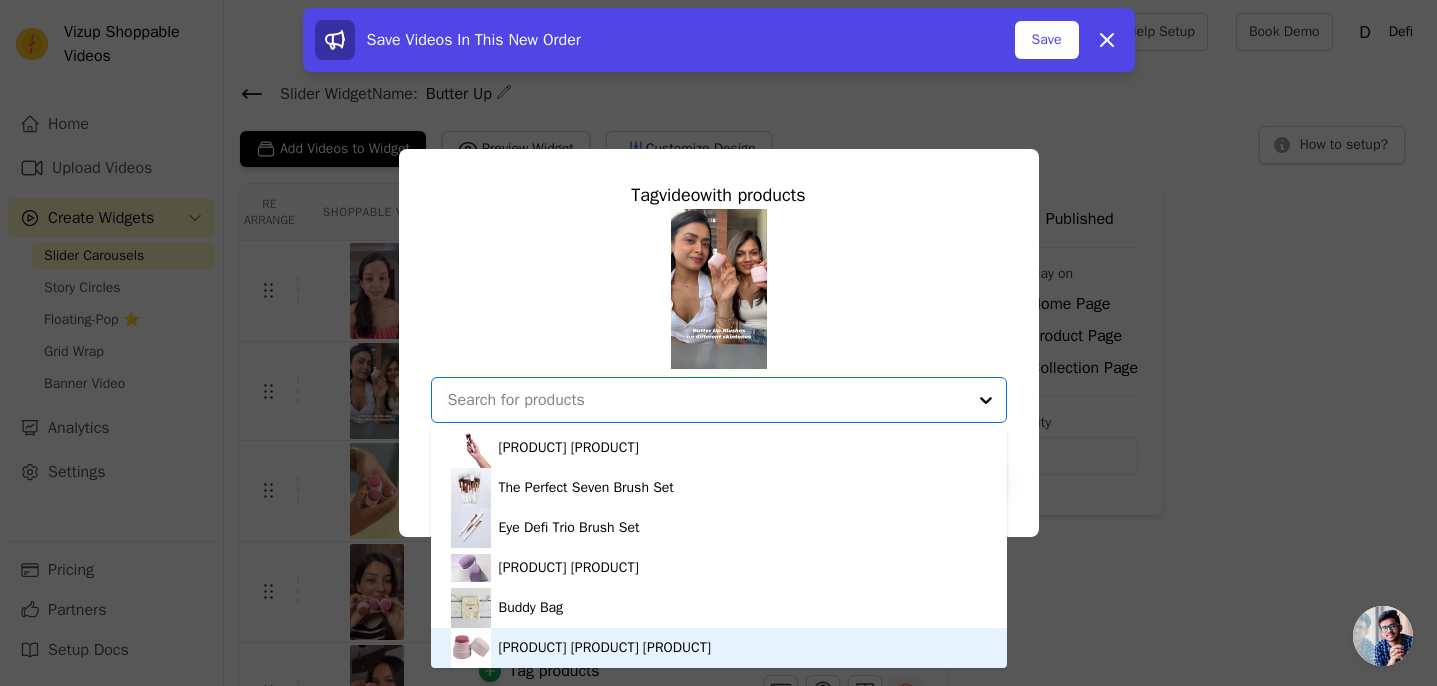 click on "[PRODUCT] [PRODUCT] [PRODUCT]" at bounding box center (605, 648) 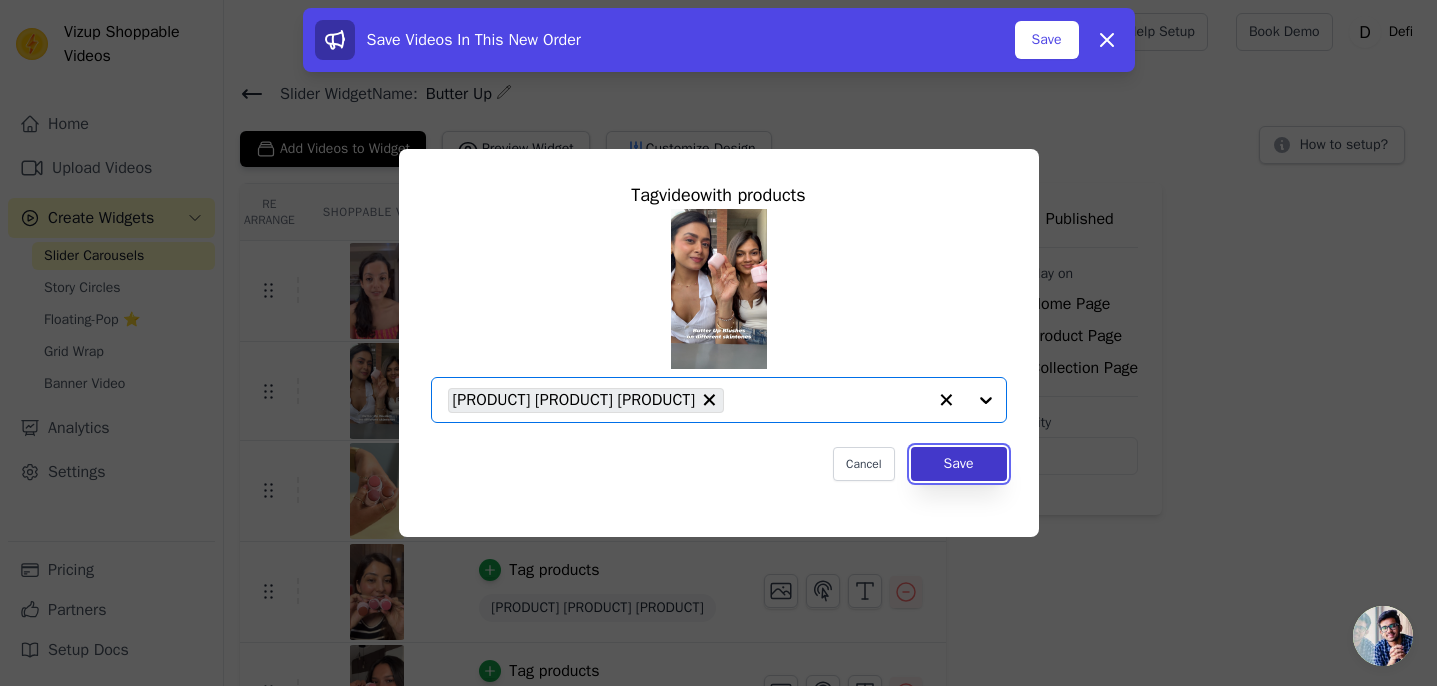 click on "Save" at bounding box center [959, 464] 